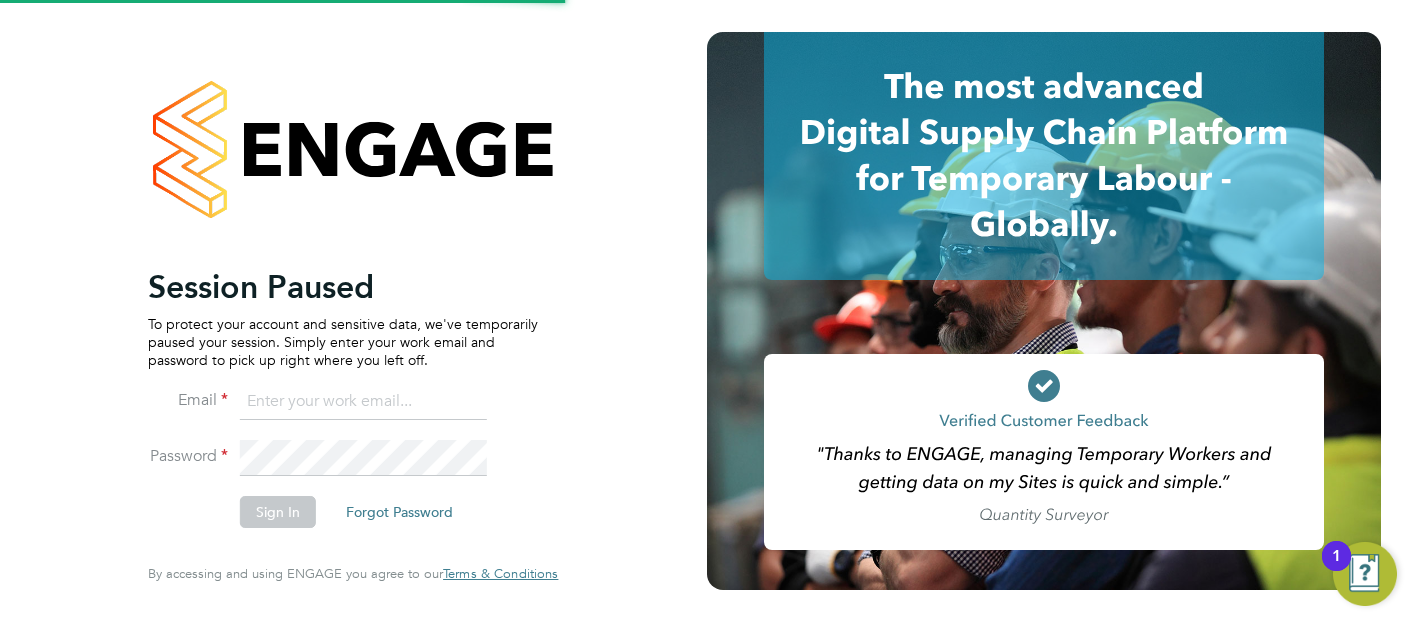 scroll, scrollTop: 0, scrollLeft: 0, axis: both 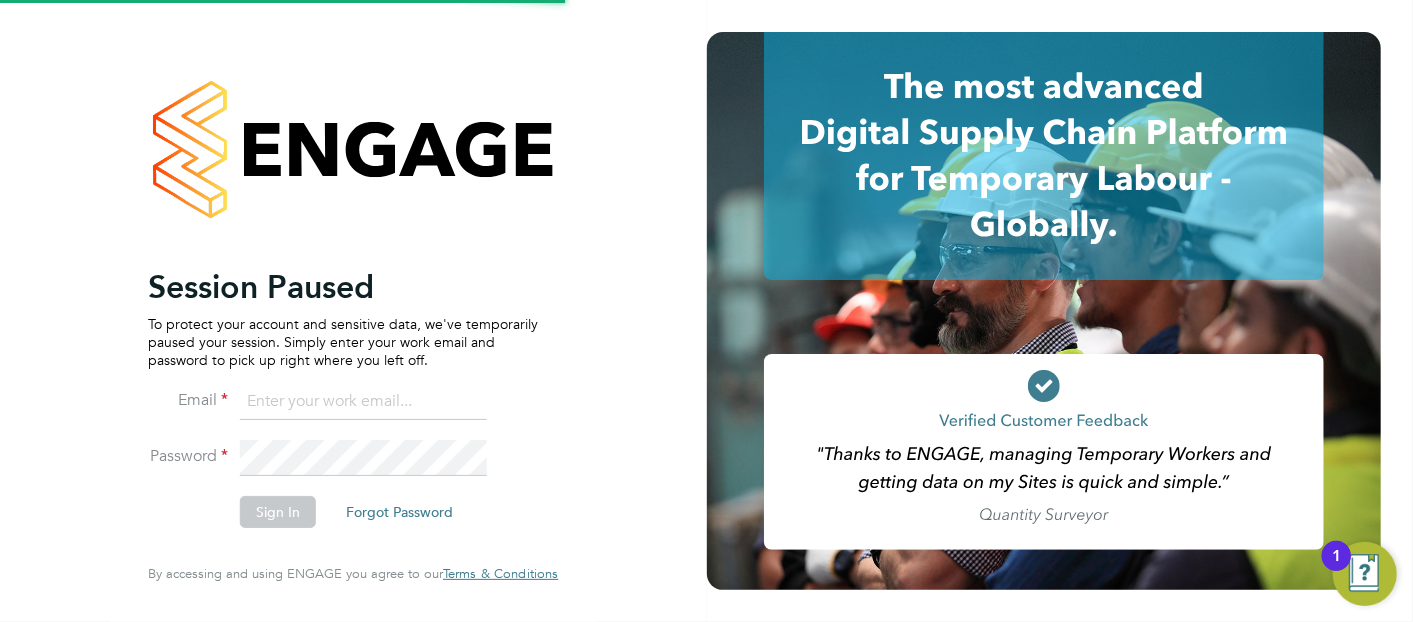 click on "Email" 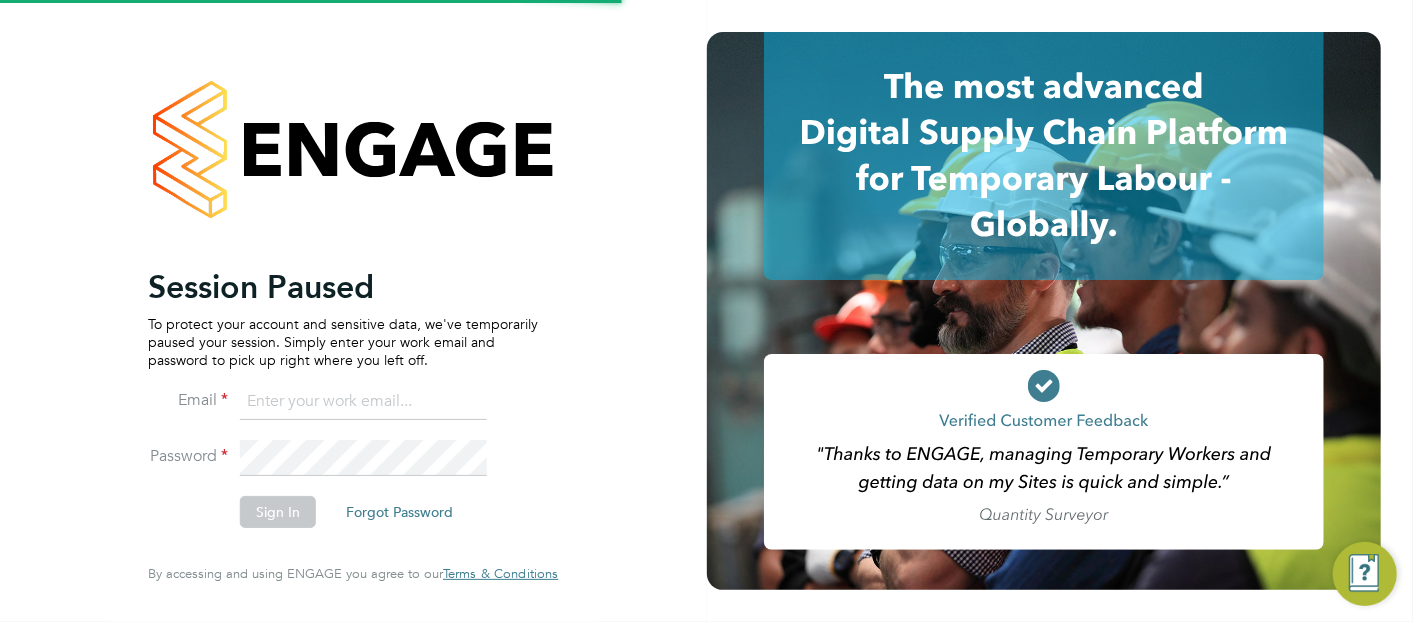 click 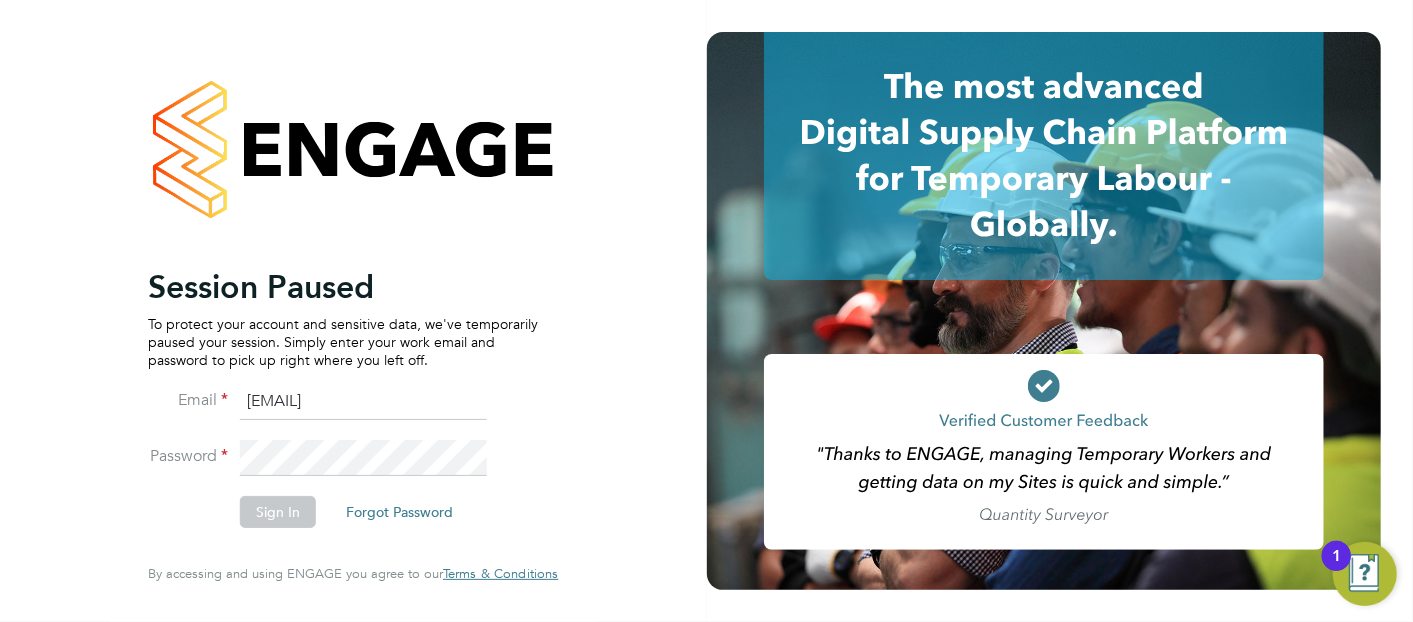 type on "[EMAIL]" 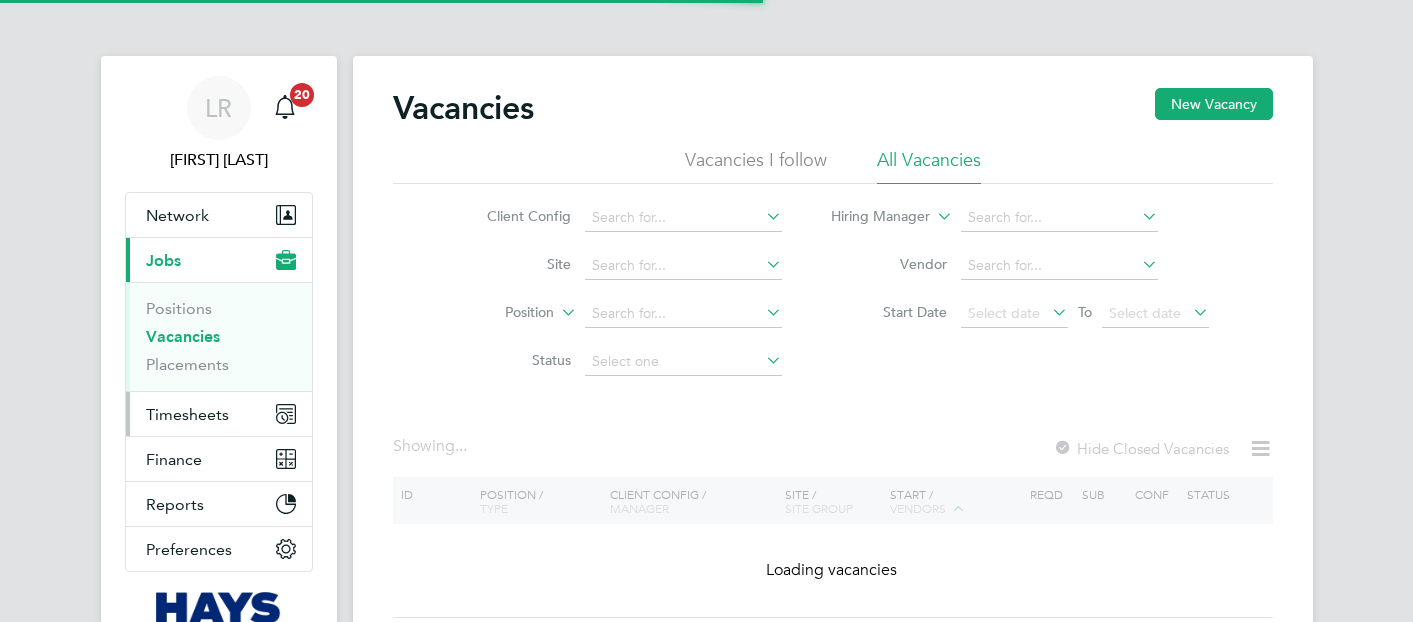 scroll, scrollTop: 0, scrollLeft: 0, axis: both 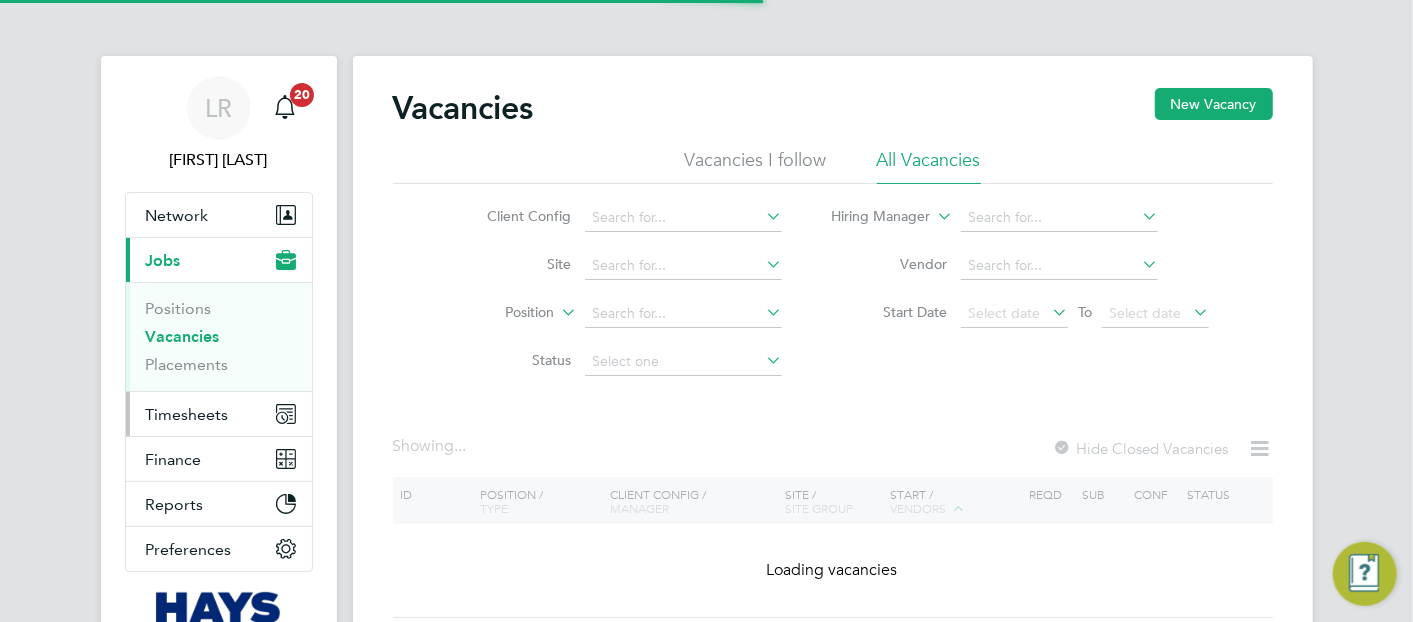 click on "Timesheets" at bounding box center [219, 414] 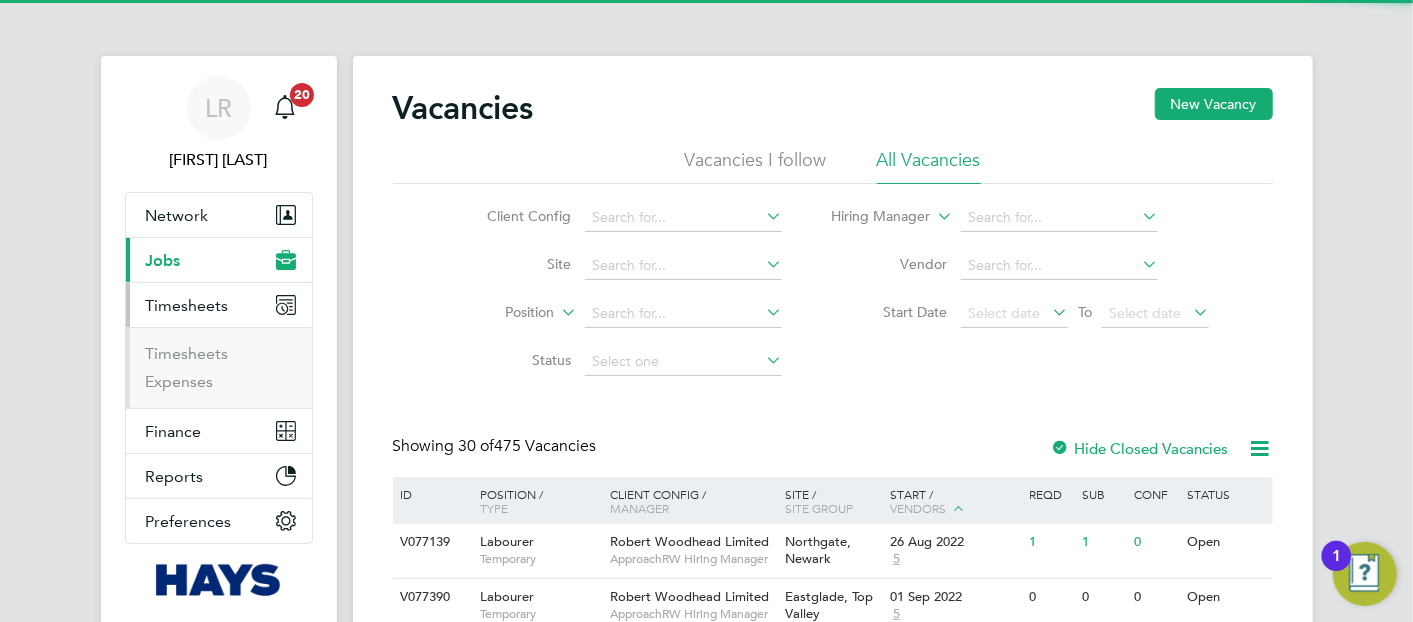 click on "Timesheets   Expenses" at bounding box center (219, 367) 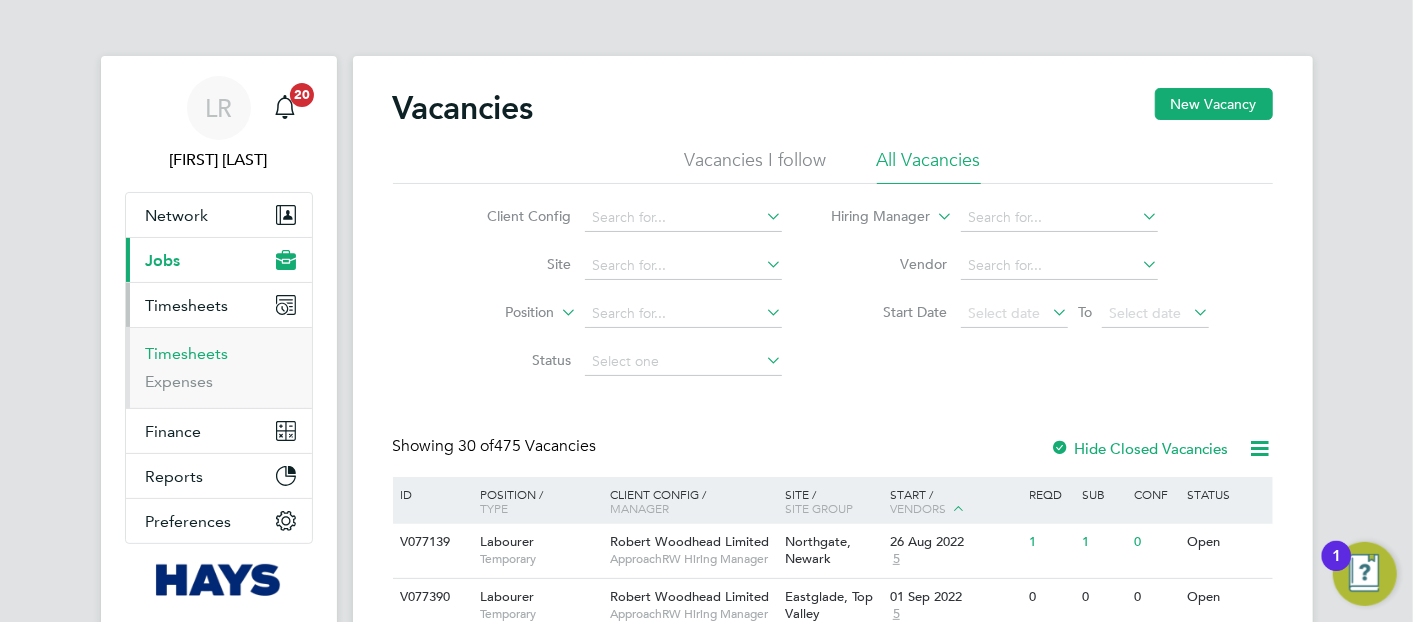 click on "Timesheets" at bounding box center (187, 353) 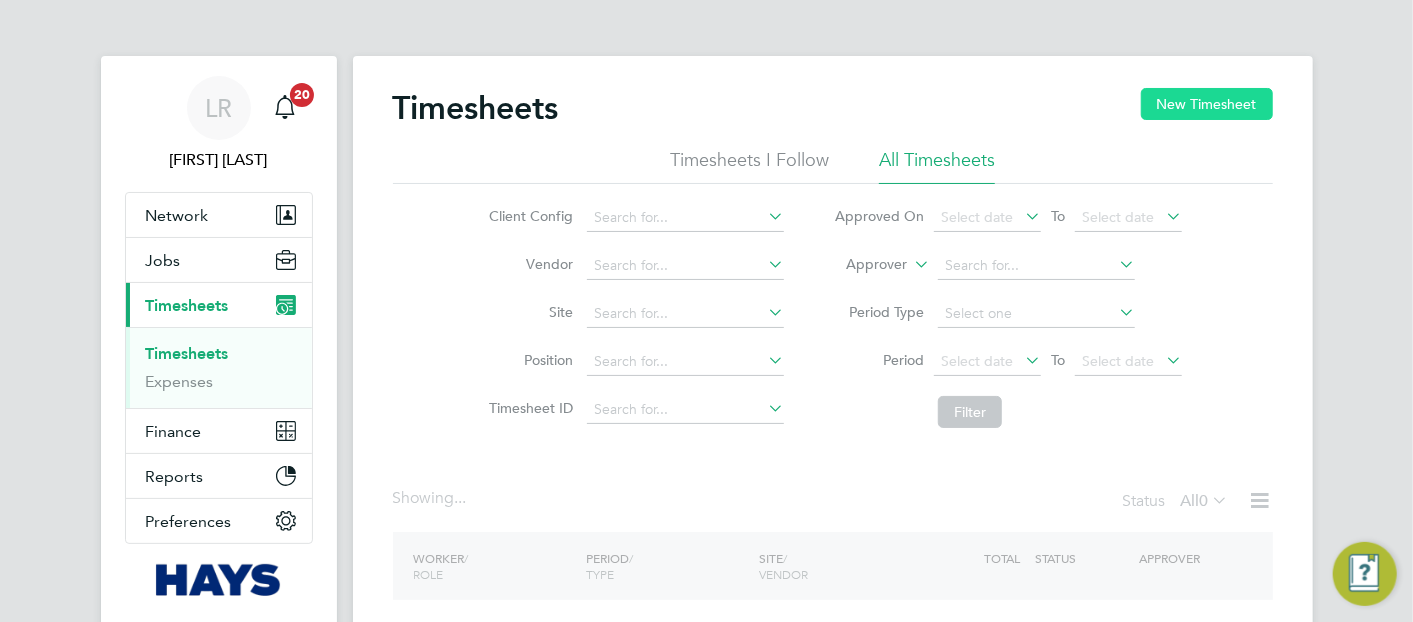 click on "New Timesheet" 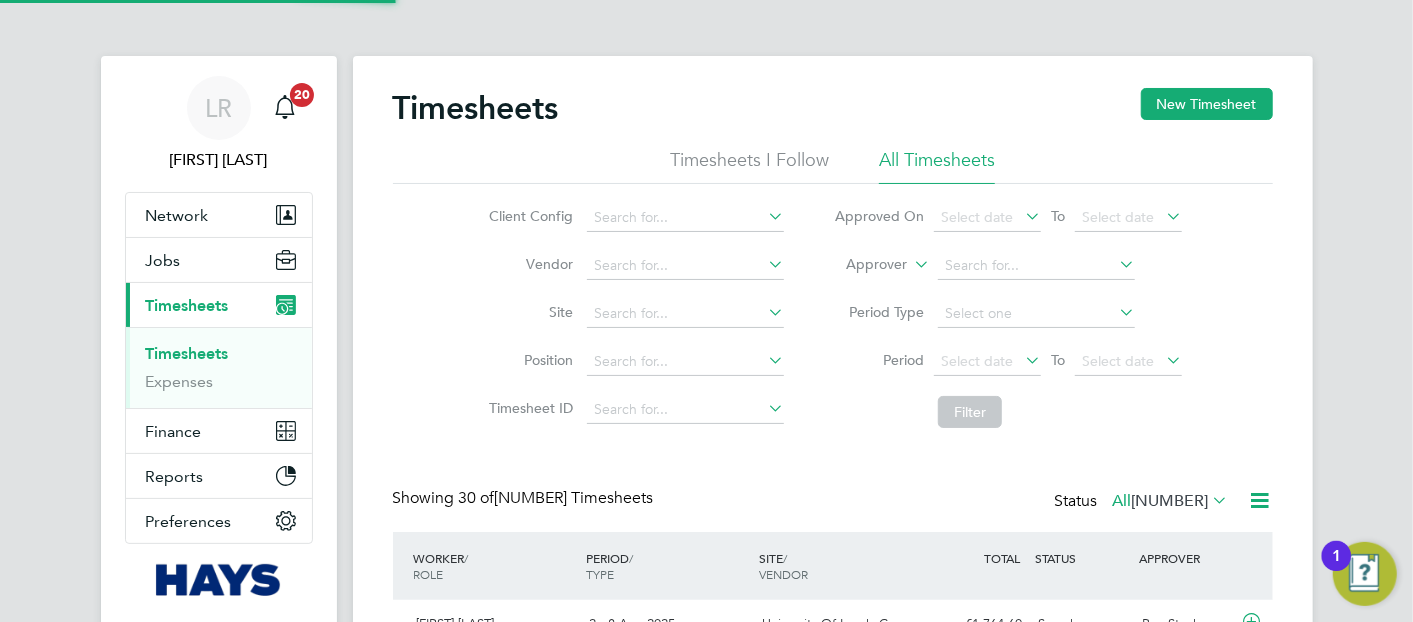 scroll, scrollTop: 9, scrollLeft: 9, axis: both 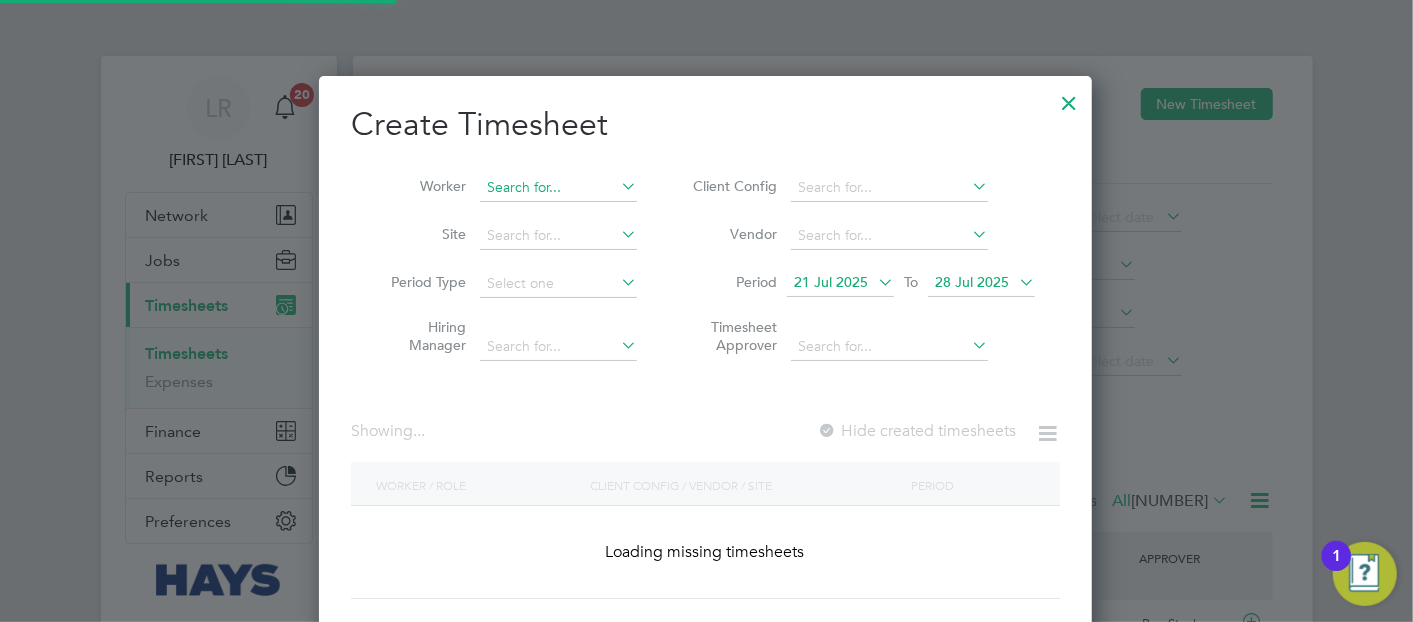 click at bounding box center [558, 188] 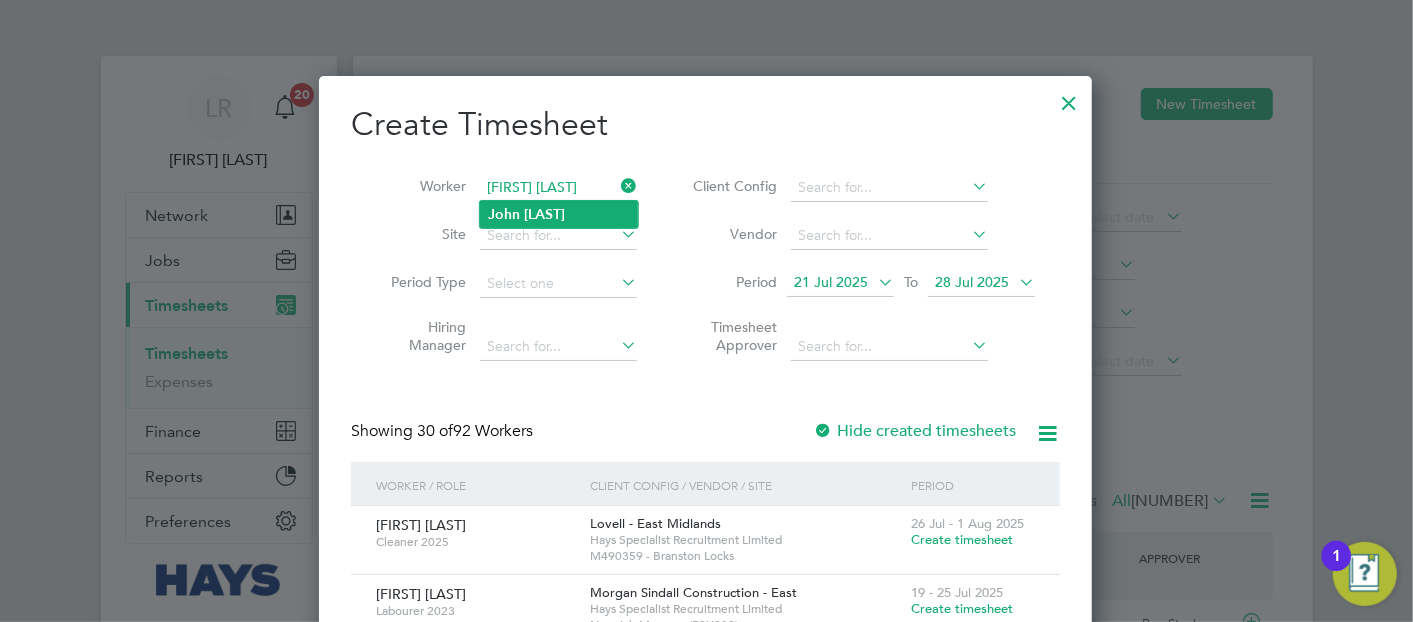 type on "[FIRST] [LAST]" 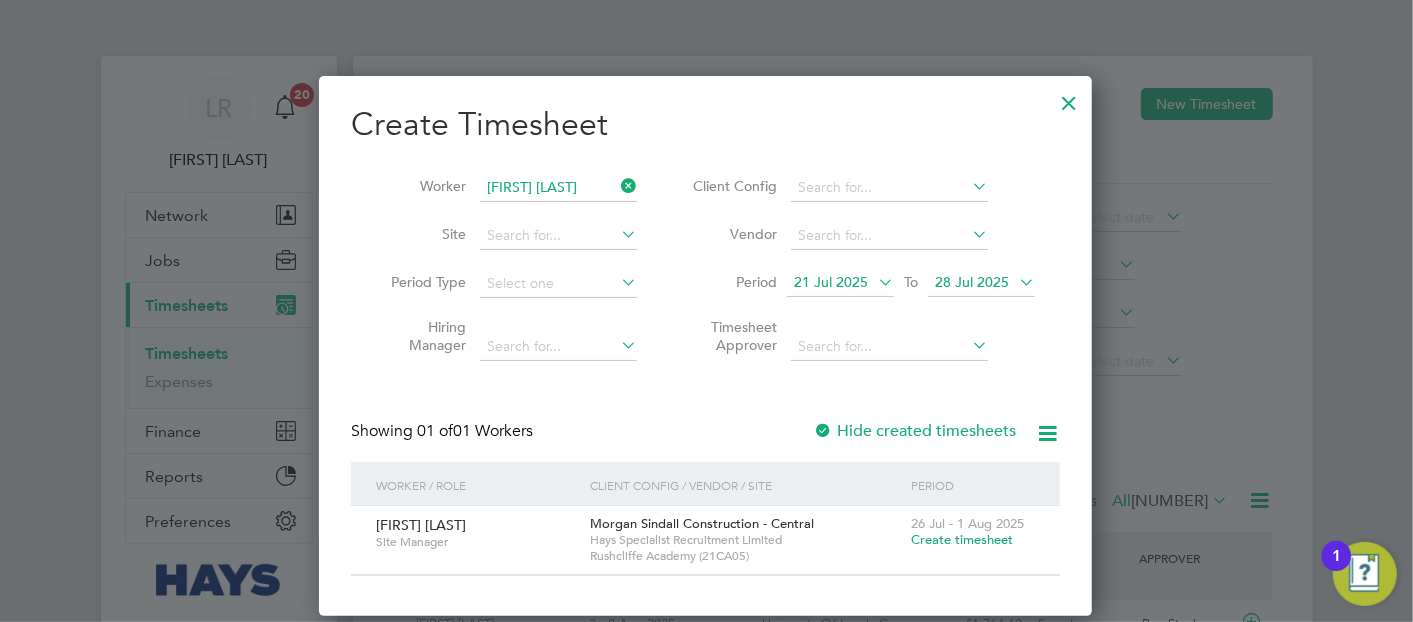 click on "Hide created timesheets" at bounding box center [914, 431] 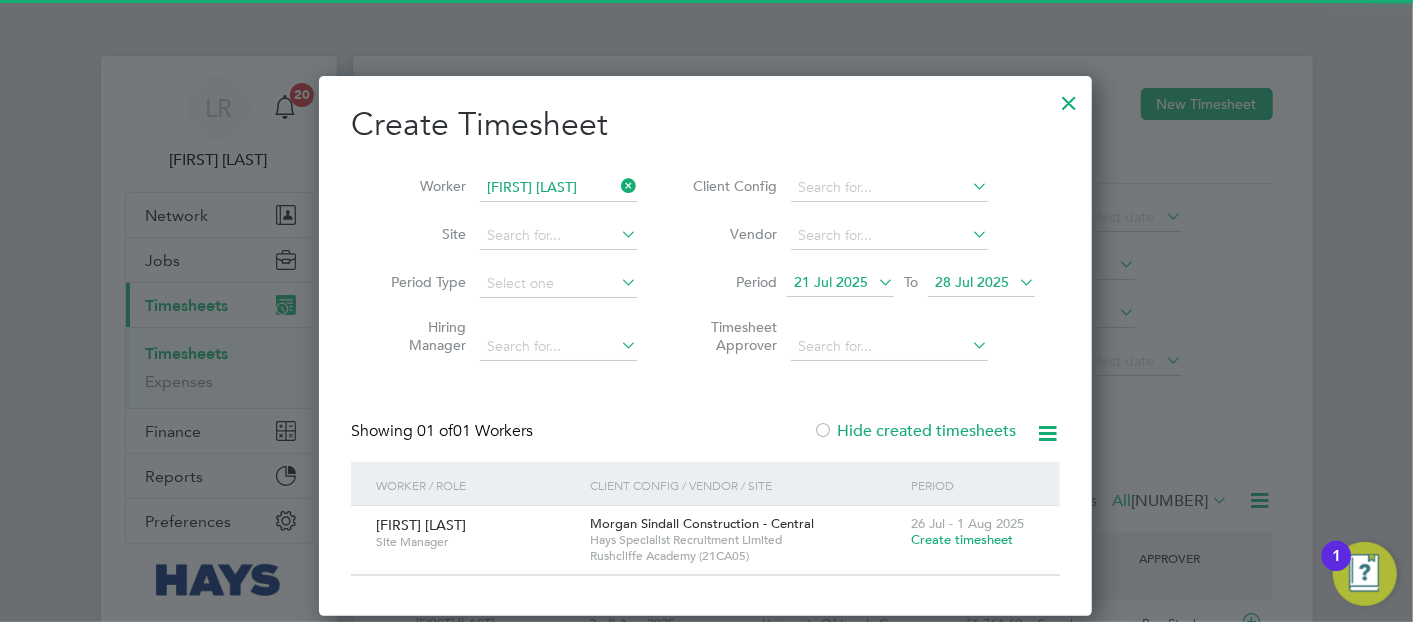 click on "Hide created timesheets" at bounding box center [914, 431] 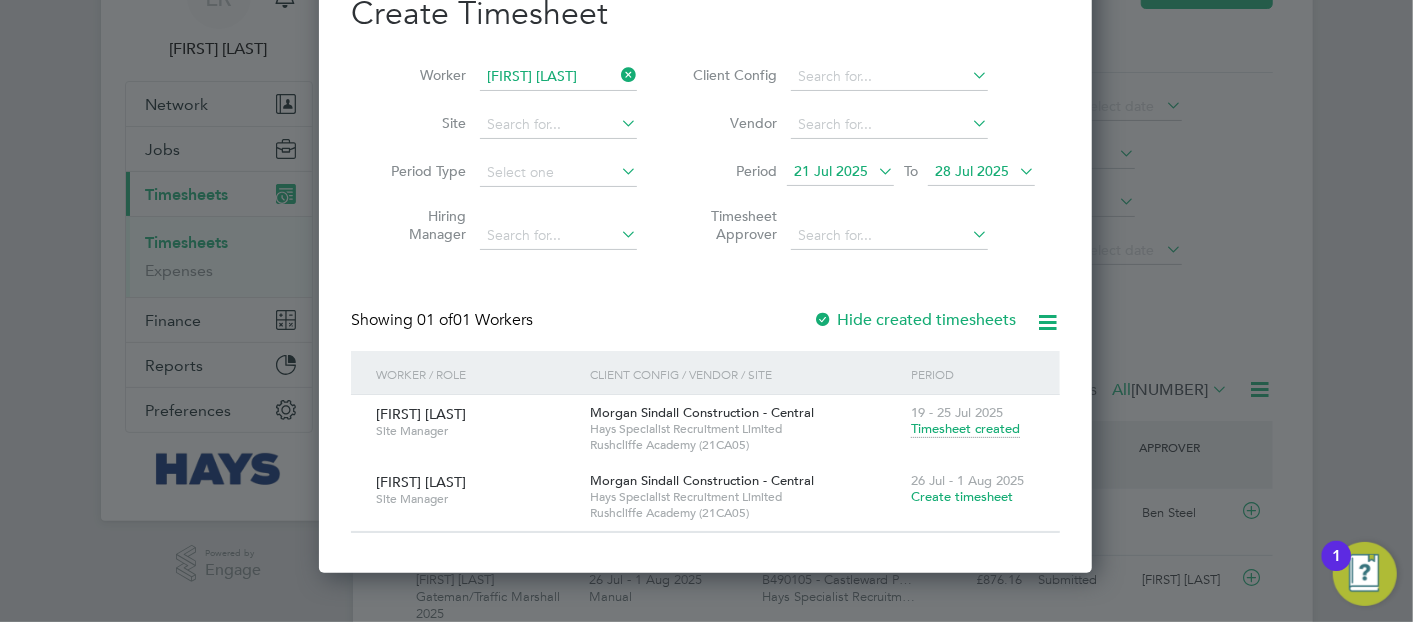 click on "Create timesheet" at bounding box center (962, 496) 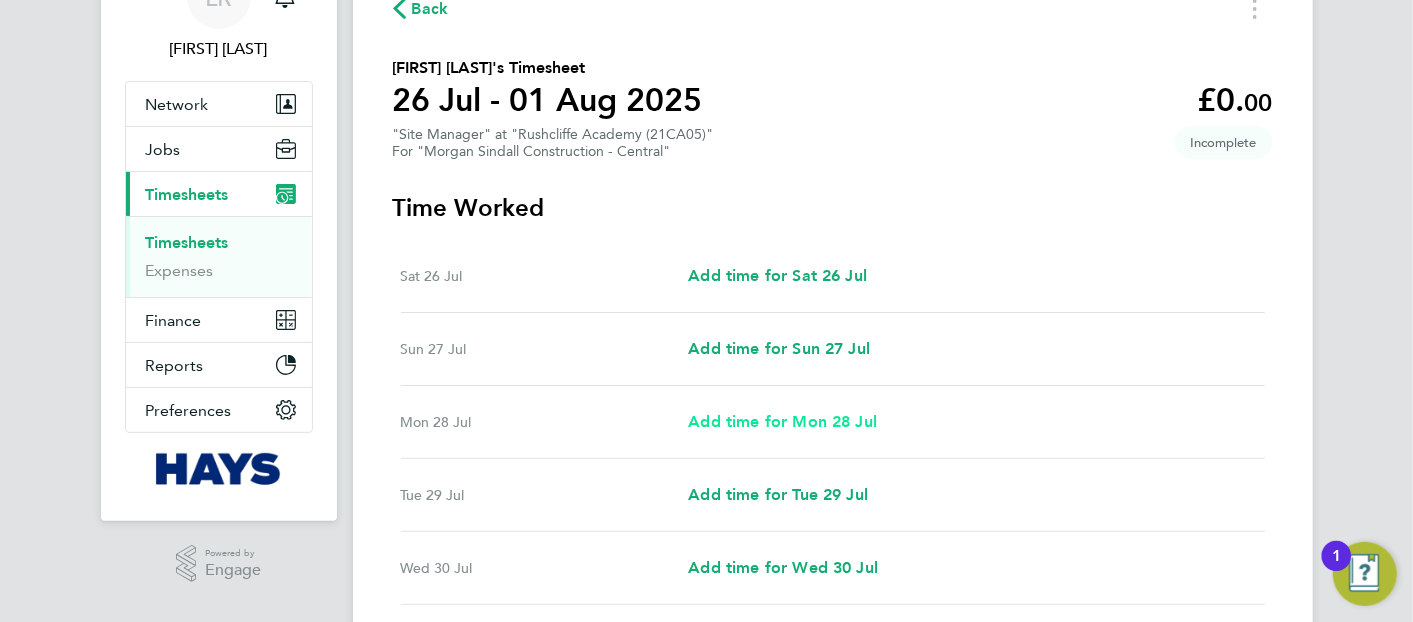click on "Add time for Mon 28 Jul" at bounding box center [782, 421] 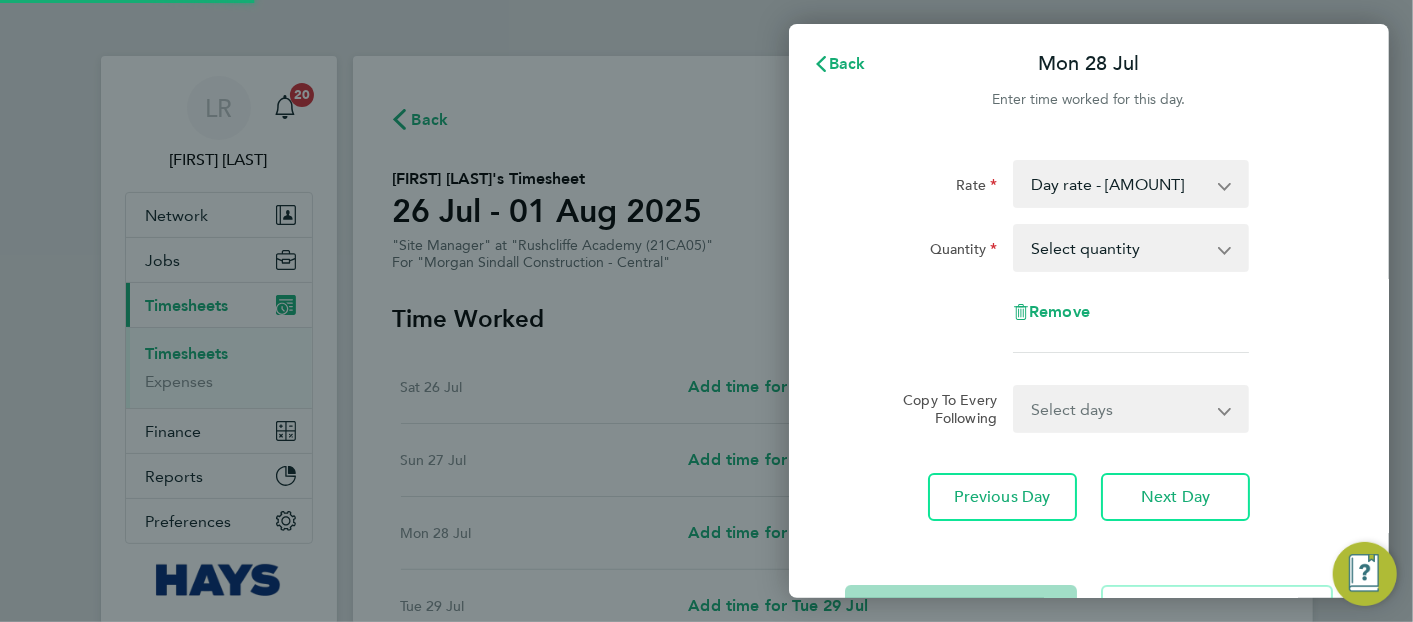click on "Day rate - [AMOUNT]   Saturday - [AMOUNT]" at bounding box center (1119, 184) 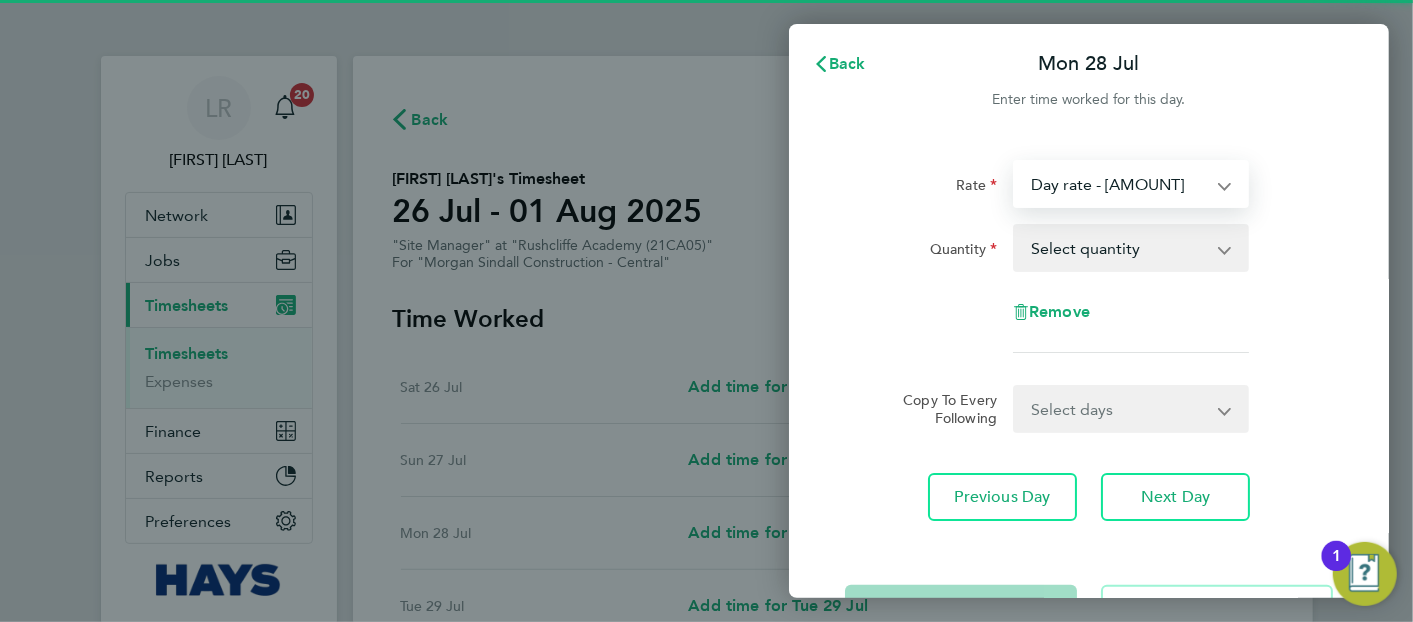 click on "Day rate - [AMOUNT]   Saturday - [AMOUNT]" at bounding box center (1119, 184) 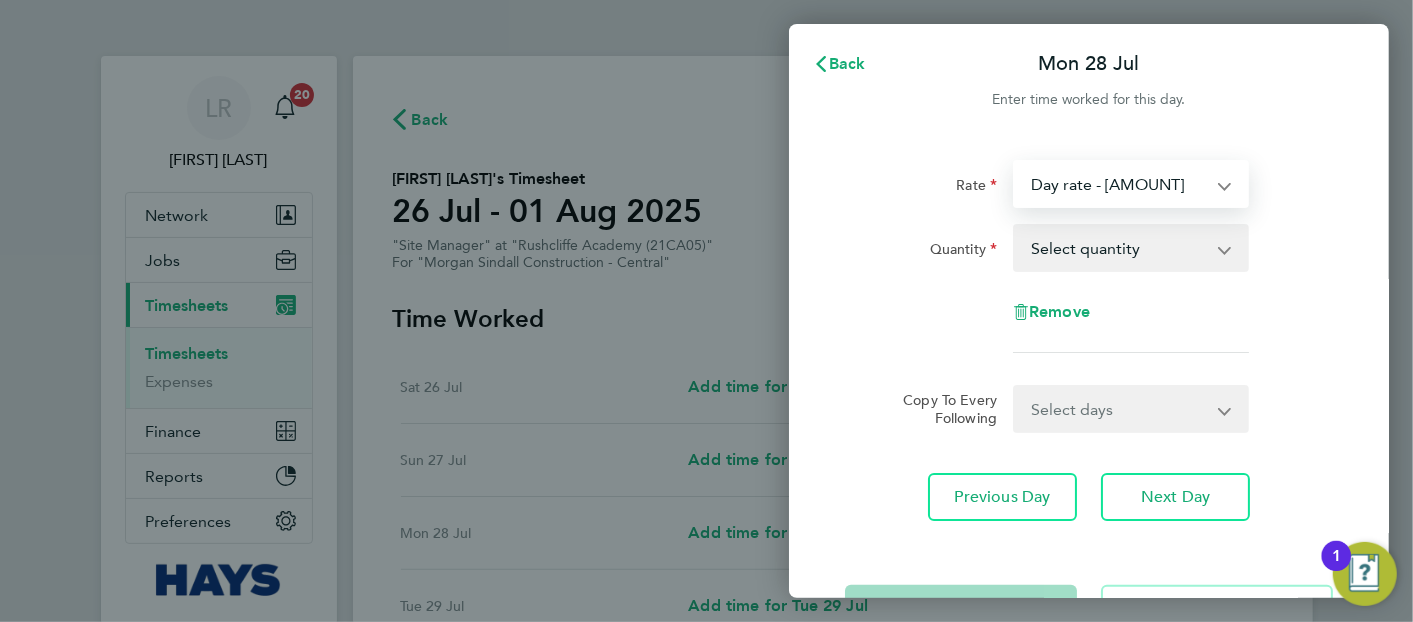 click on "Select quantity   0.5   1" at bounding box center (1119, 248) 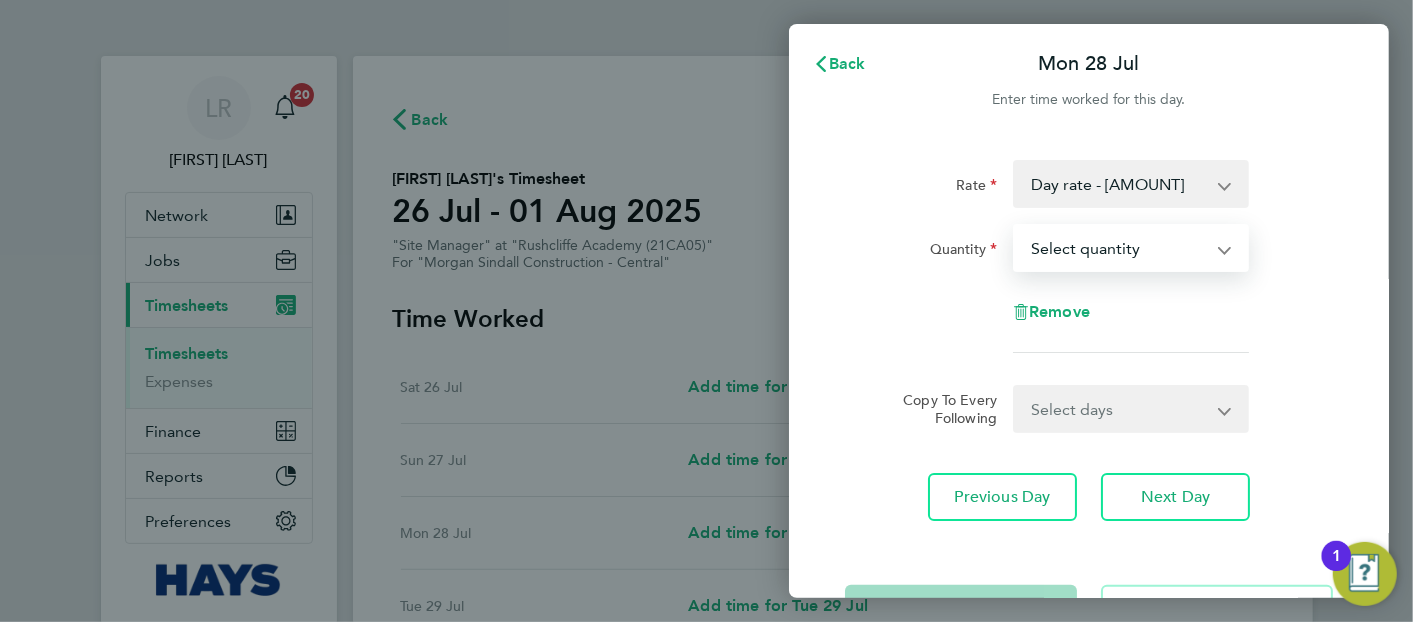 select on "1" 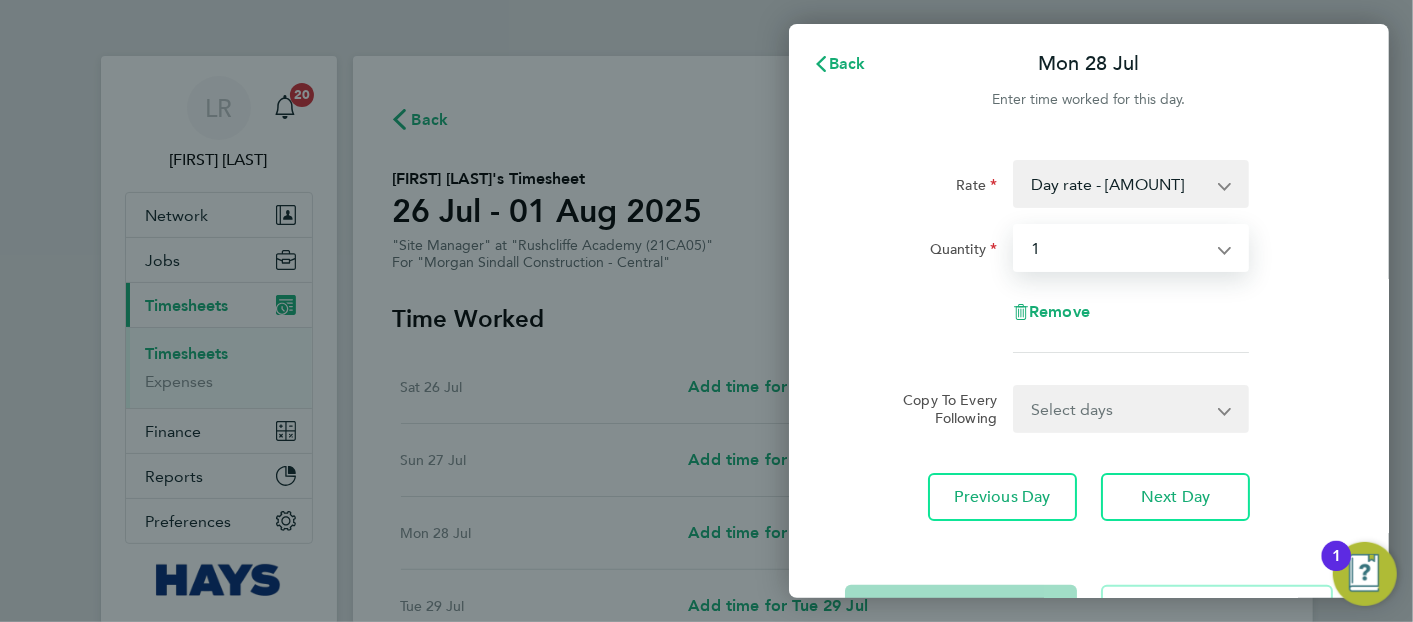 click on "Select quantity   0.5   1" at bounding box center (1119, 248) 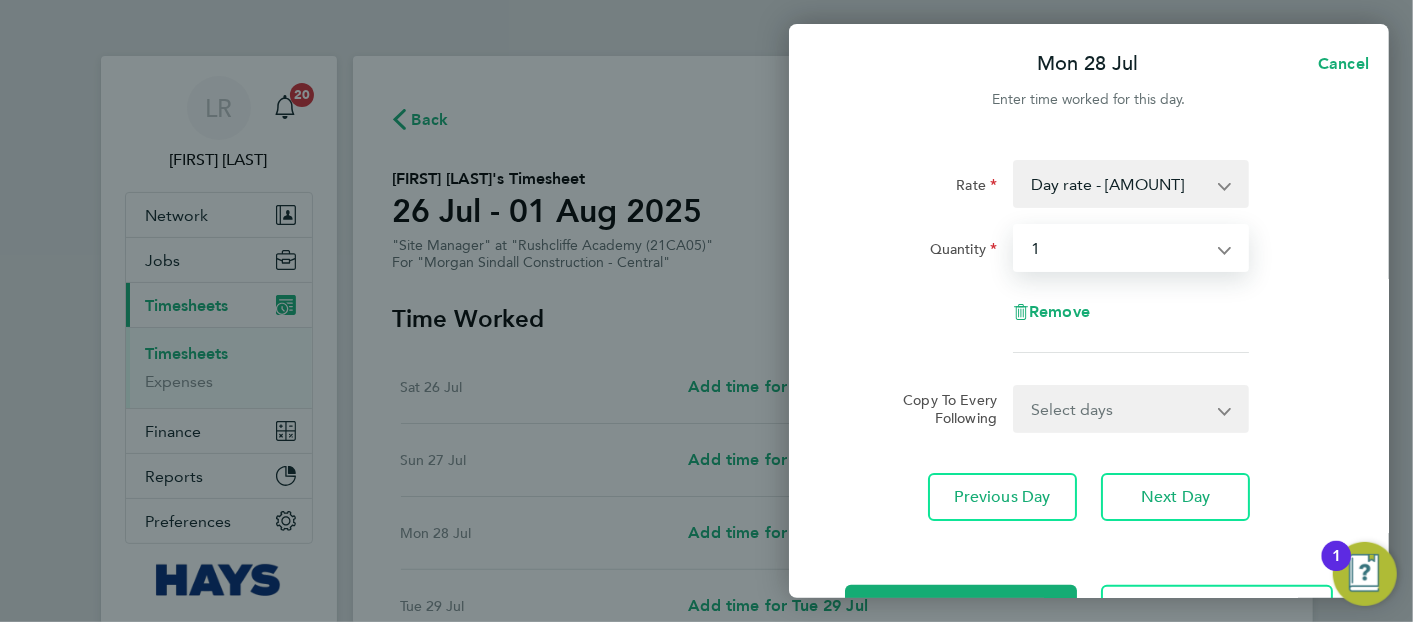 click on "Day rate - [AMOUNT]   Saturday - [AMOUNT]" at bounding box center [1119, 184] 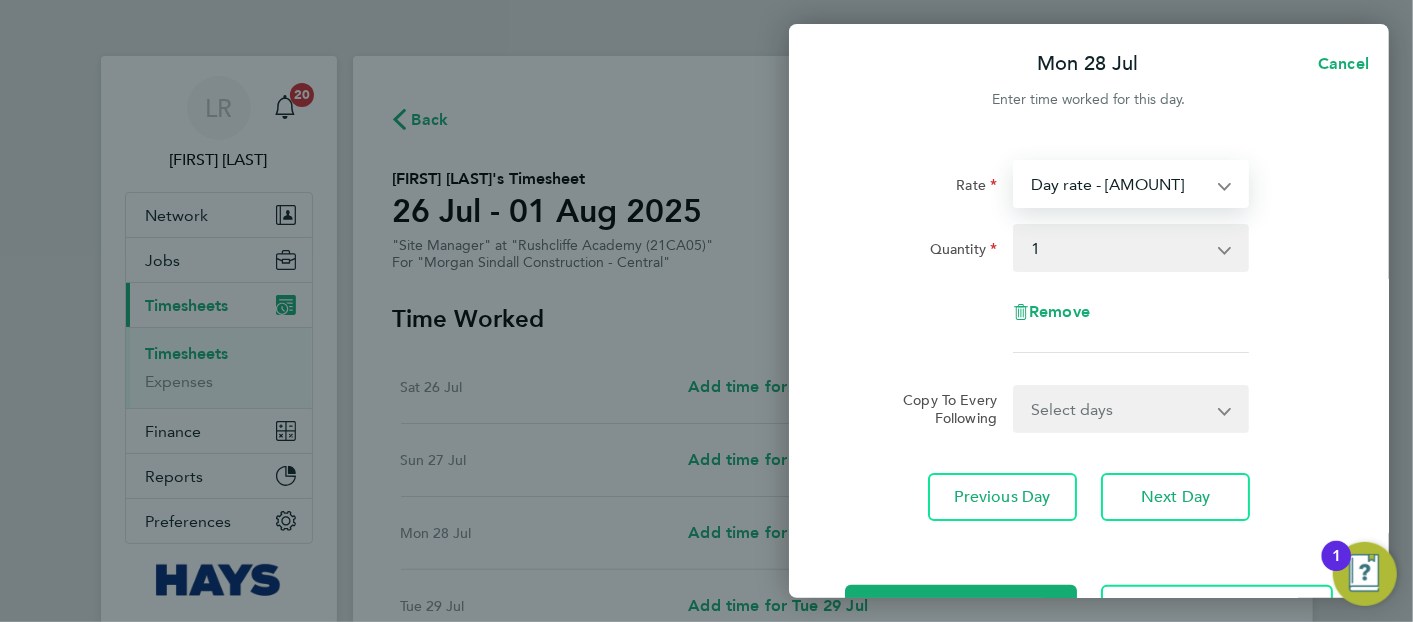 click on "Remove" 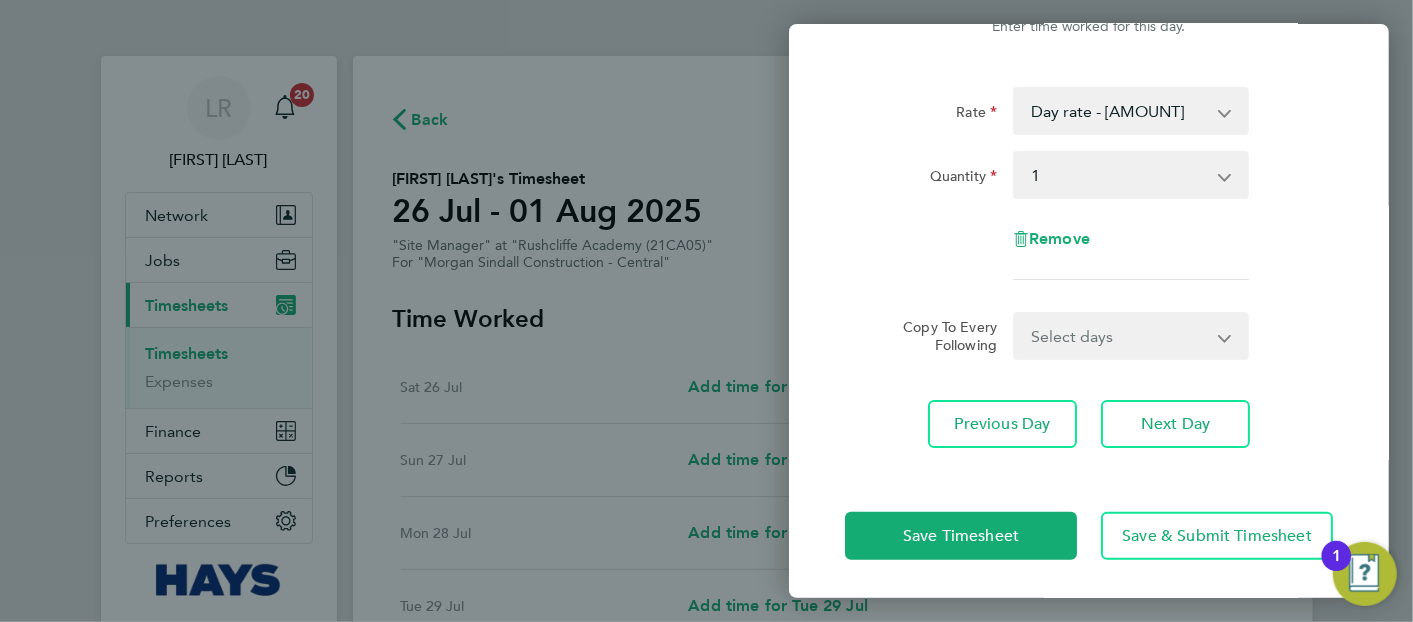 click on "Select days   Day   Tuesday   Wednesday   Thursday   Friday" at bounding box center [1120, 336] 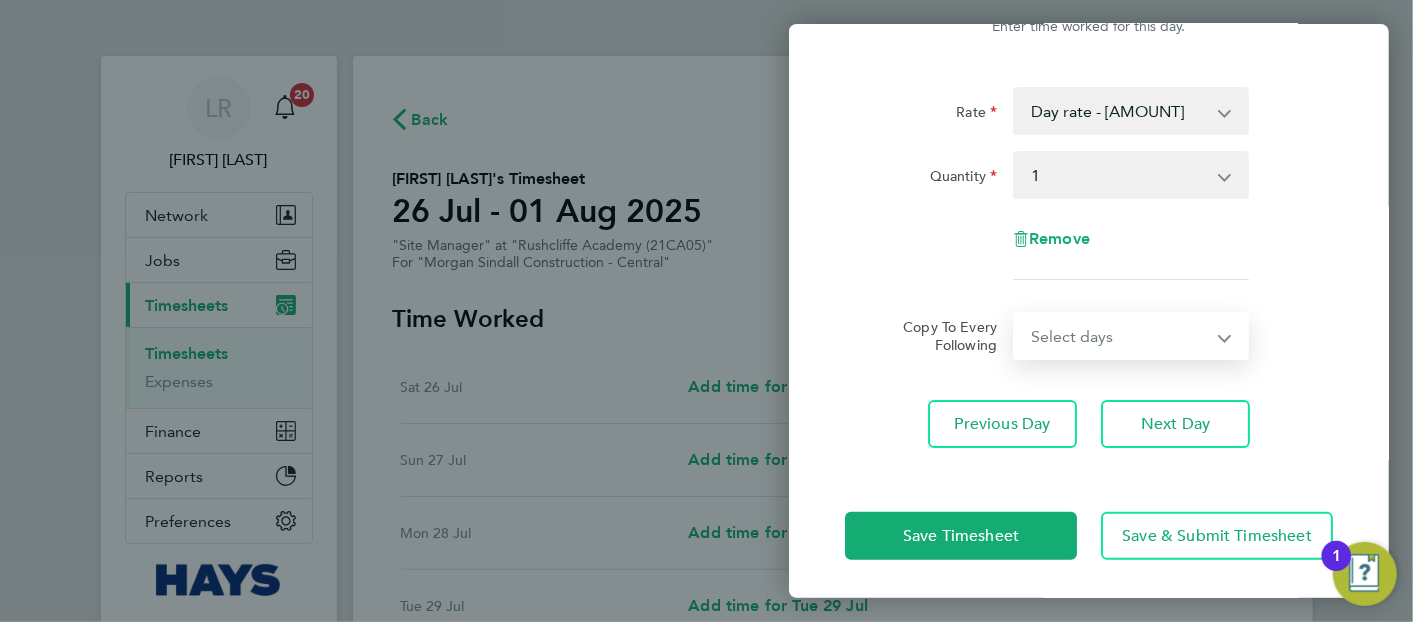 drag, startPoint x: 1138, startPoint y: 334, endPoint x: 1128, endPoint y: 360, distance: 27.856777 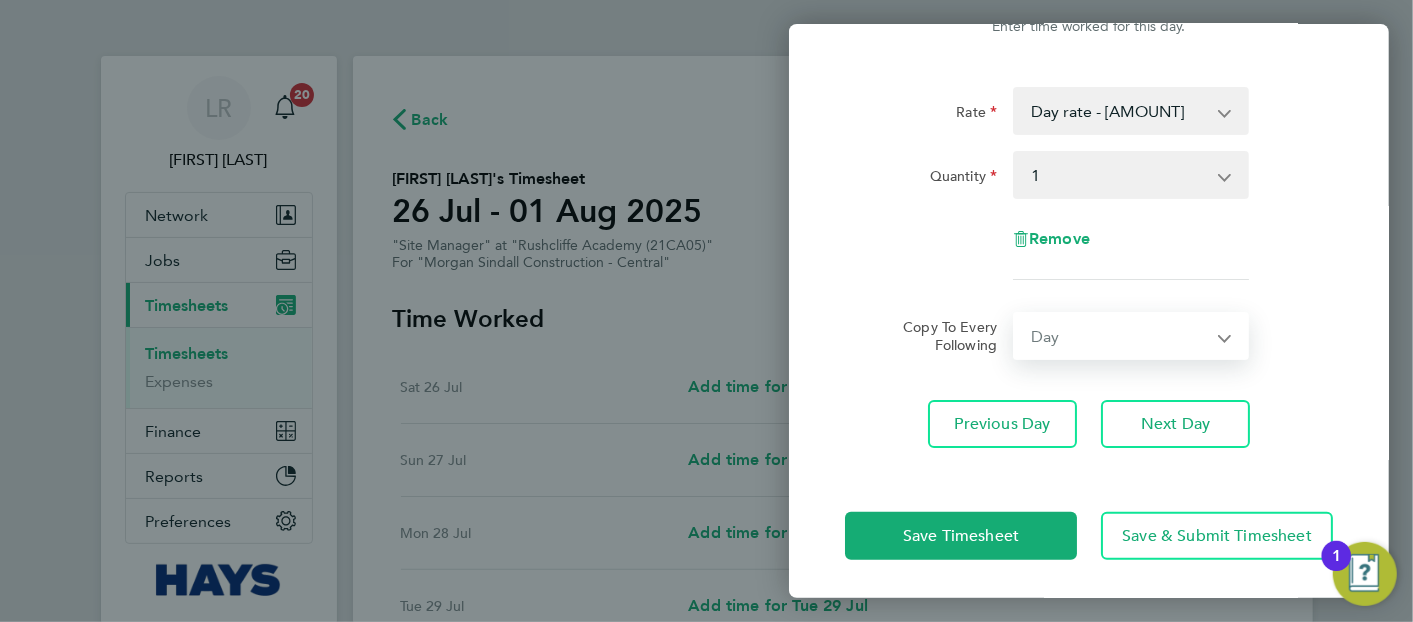 click on "Select days   Day   Tuesday   Wednesday   Thursday   Friday" at bounding box center (1120, 336) 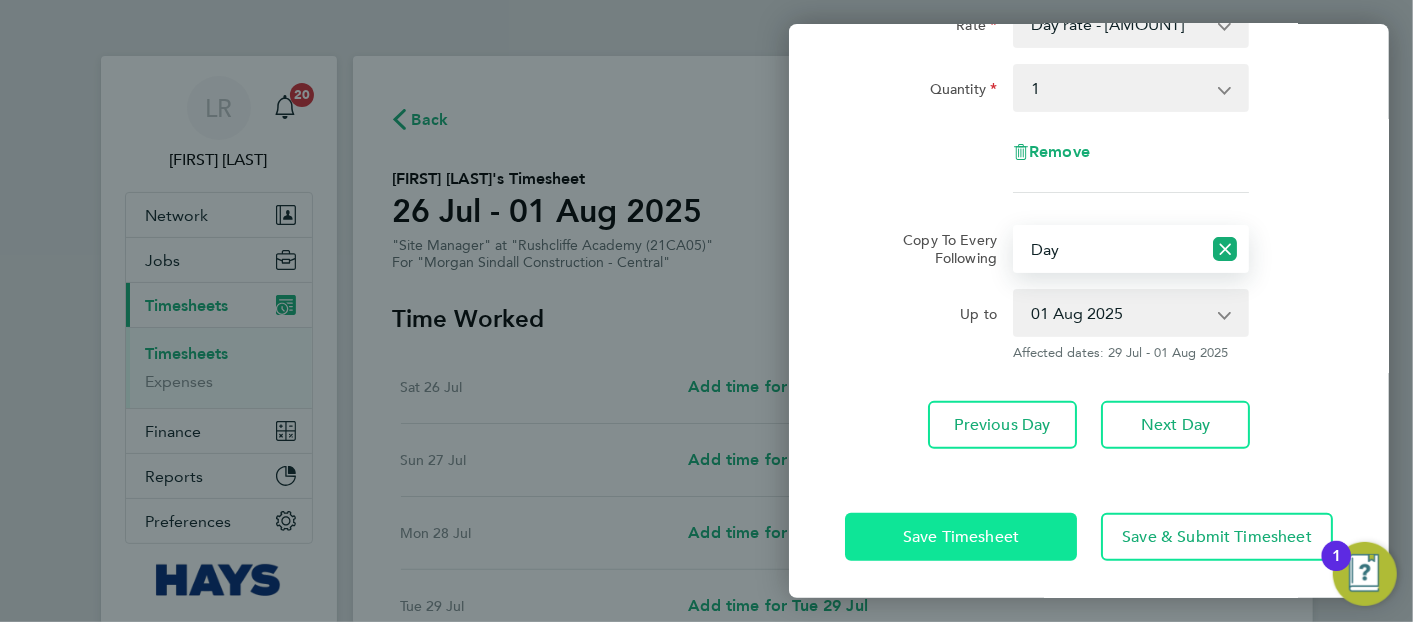 click on "Save Timesheet" 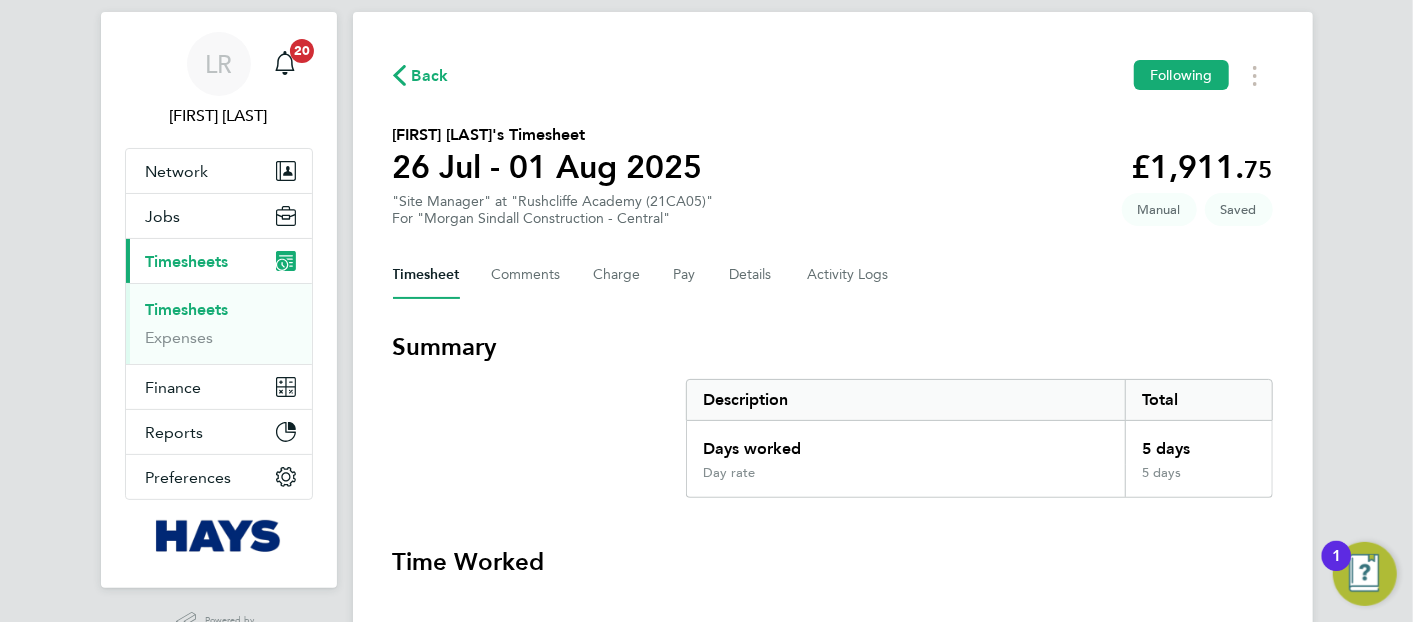 scroll, scrollTop: 41, scrollLeft: 0, axis: vertical 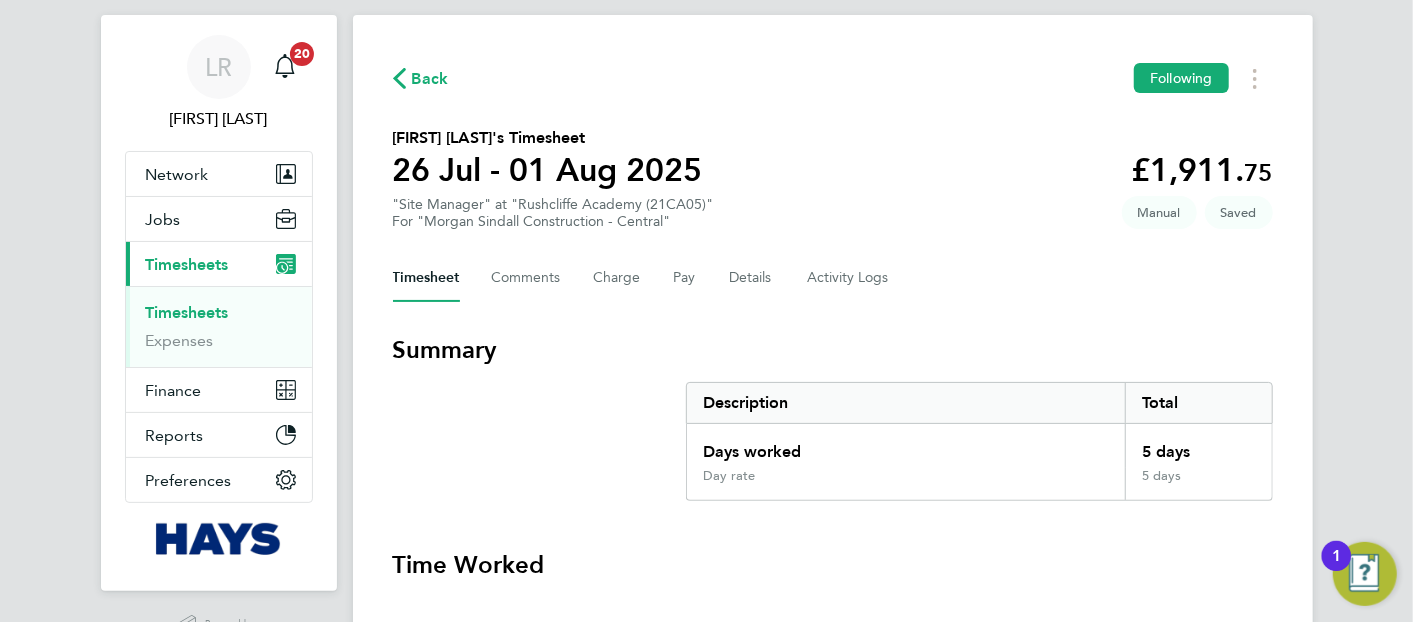 click on "26 Jul - 01 Aug 2025" 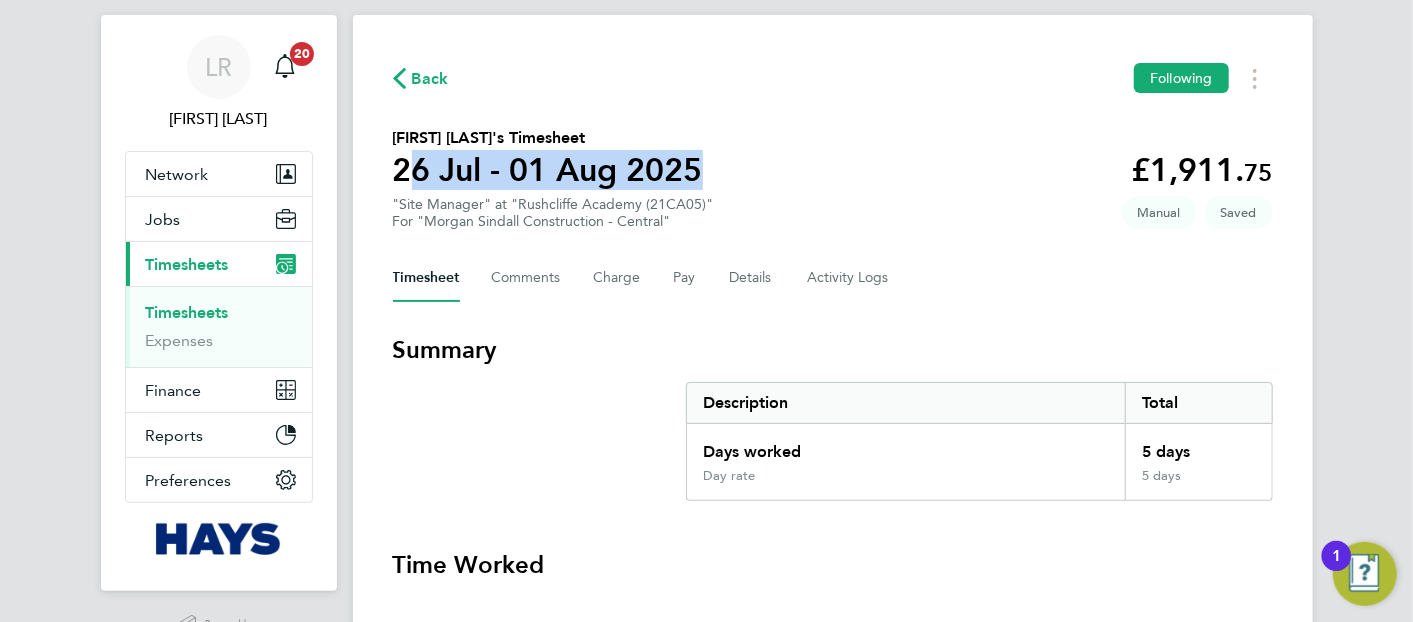 click on "26 Jul - 01 Aug 2025" 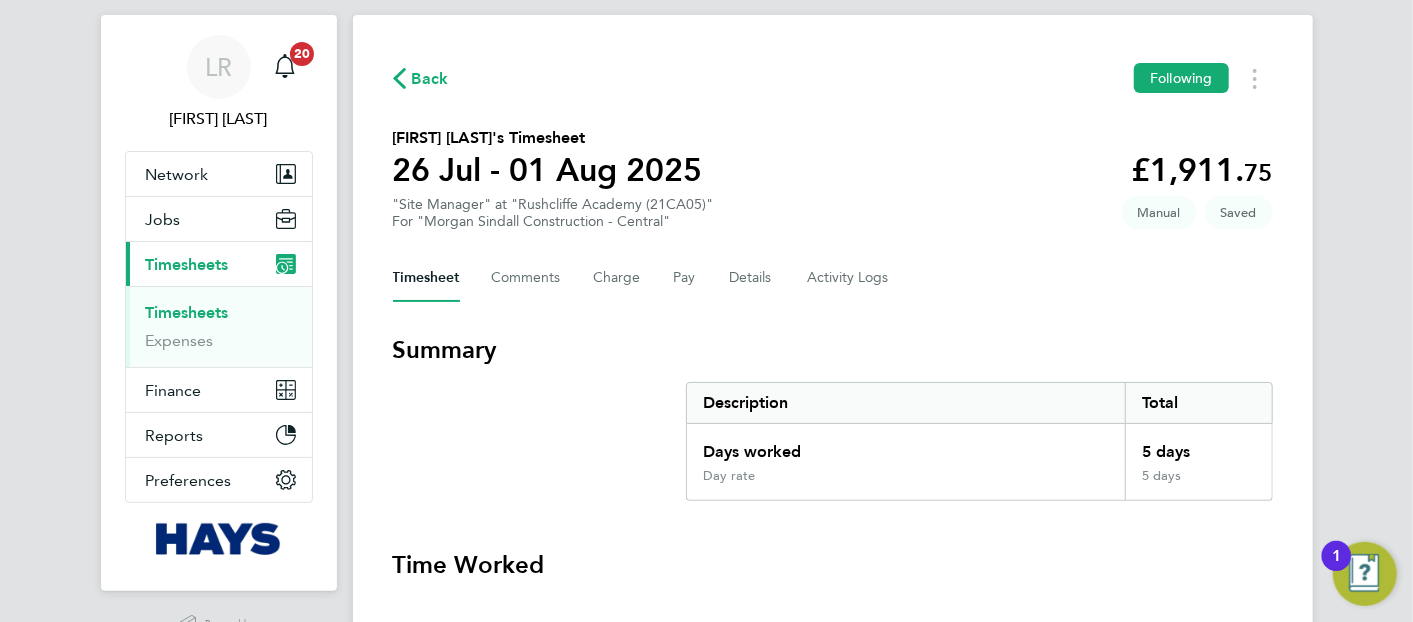 click on "26 Jul - 01 Aug 2025" 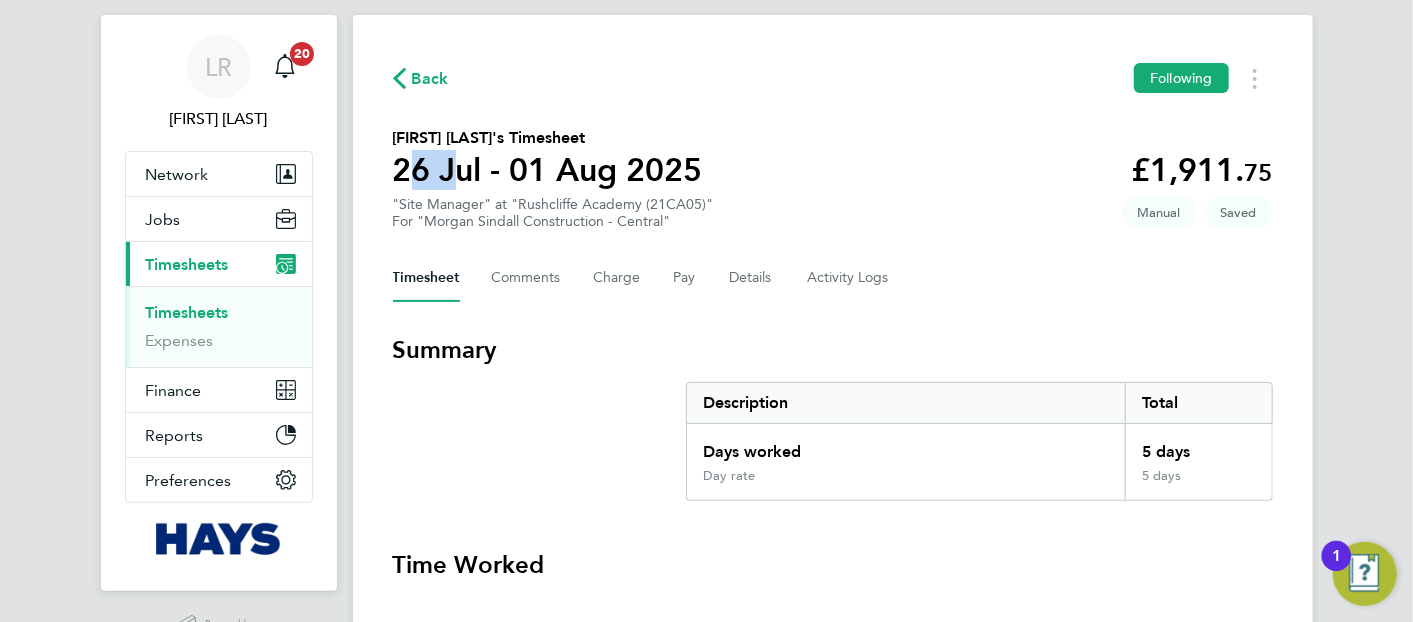 click on "26 Jul - 01 Aug 2025" 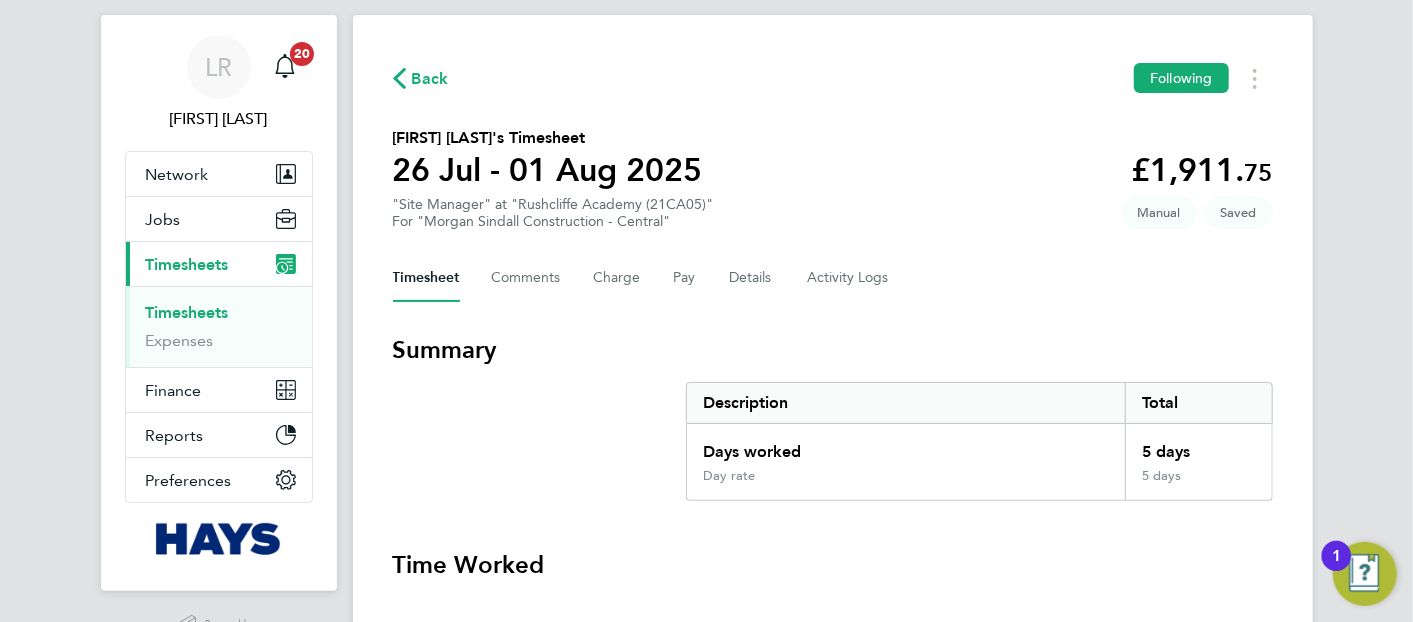 drag, startPoint x: 414, startPoint y: 157, endPoint x: 421, endPoint y: 143, distance: 15.652476 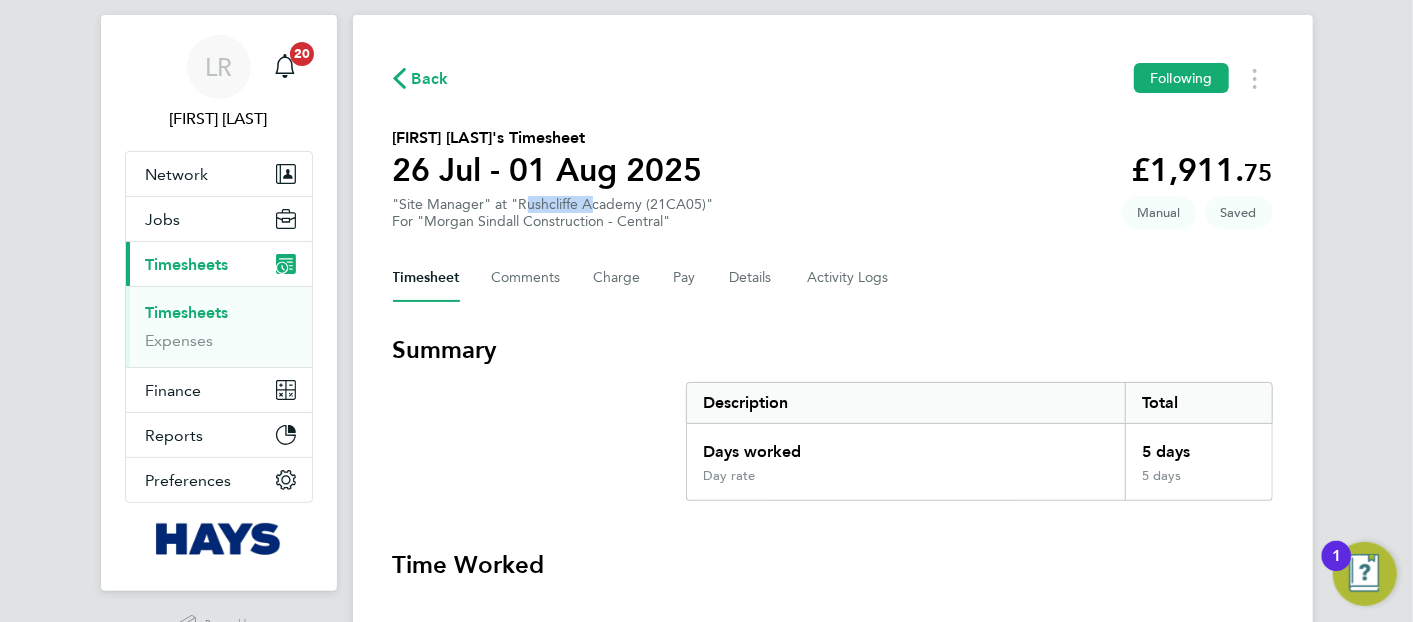 click on ""Site Manager" at "Rushcliffe Academy (21CA05)"  For "Morgan Sindall Construction - Central"" 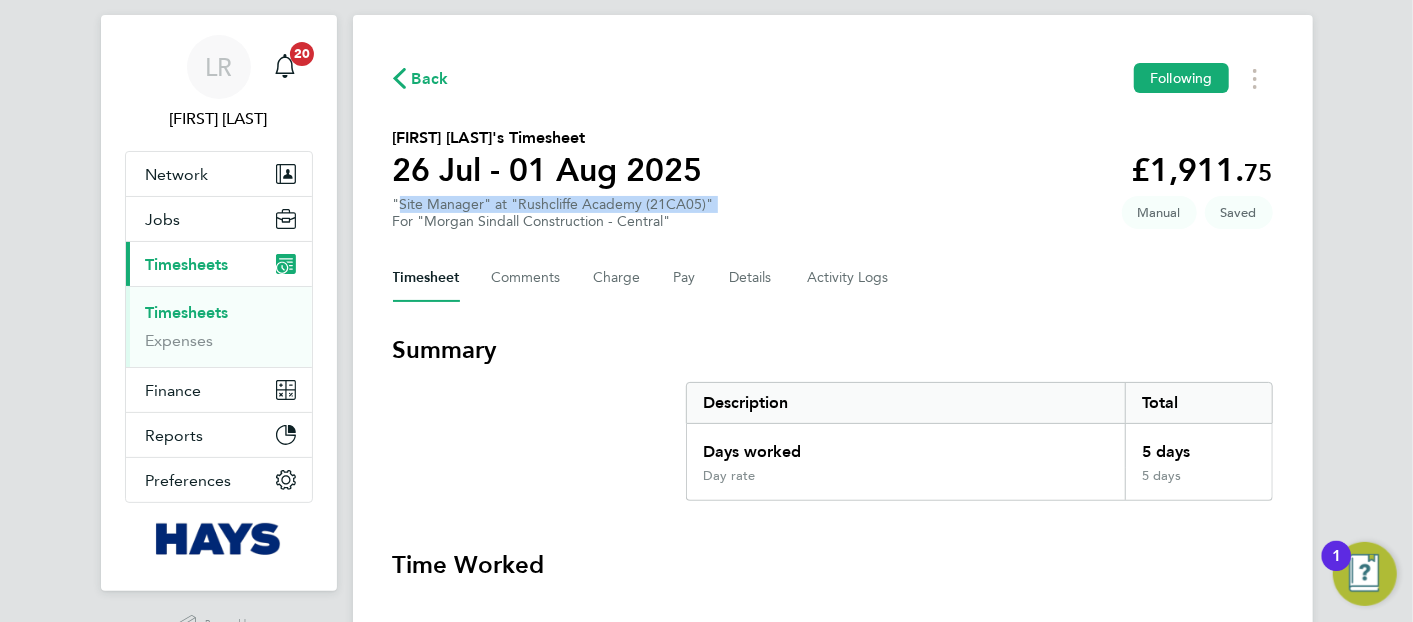 click on ""Site Manager" at "Rushcliffe Academy (21CA05)"  For "Morgan Sindall Construction - Central"" 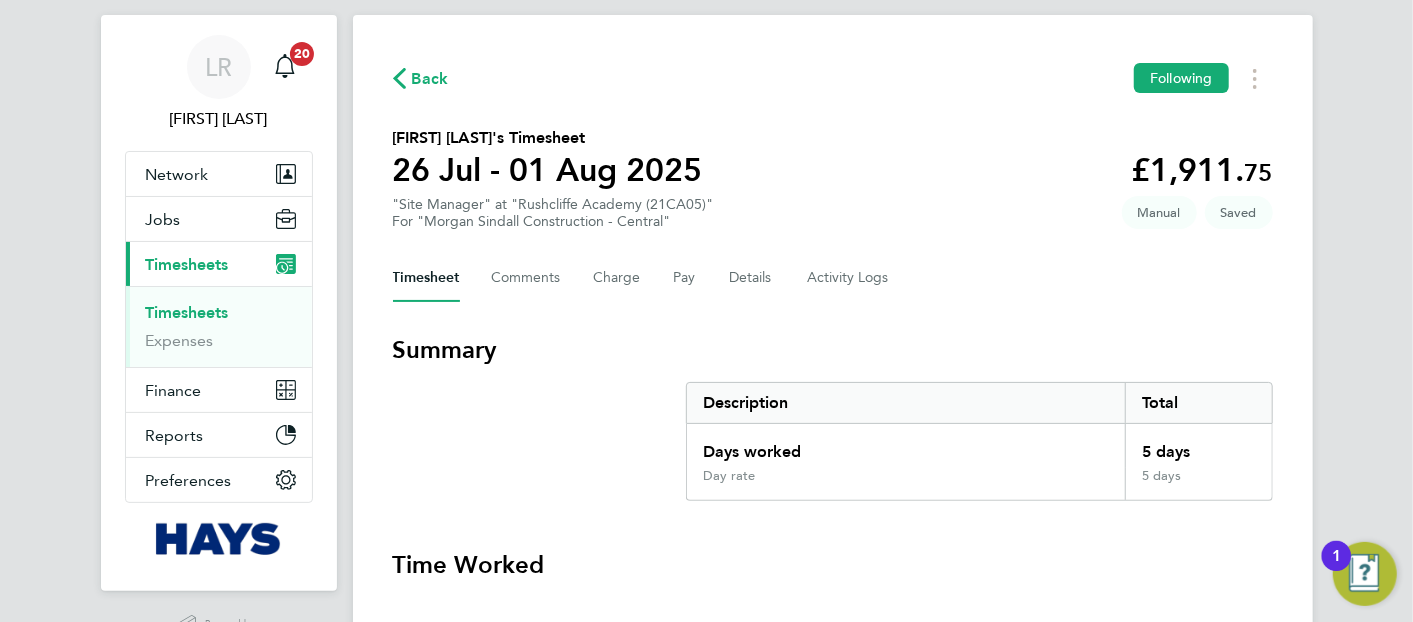 drag, startPoint x: 536, startPoint y: 205, endPoint x: 545, endPoint y: 220, distance: 17.492855 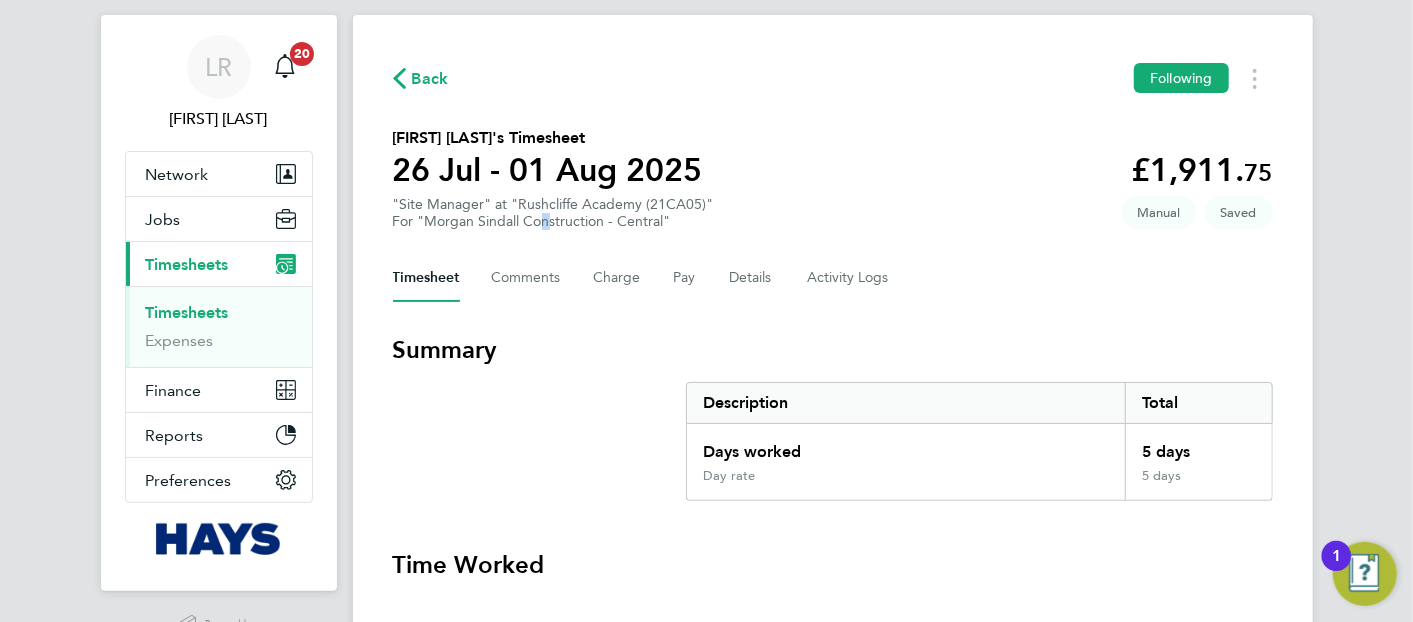click on "For "Morgan Sindall Construction - Central"" 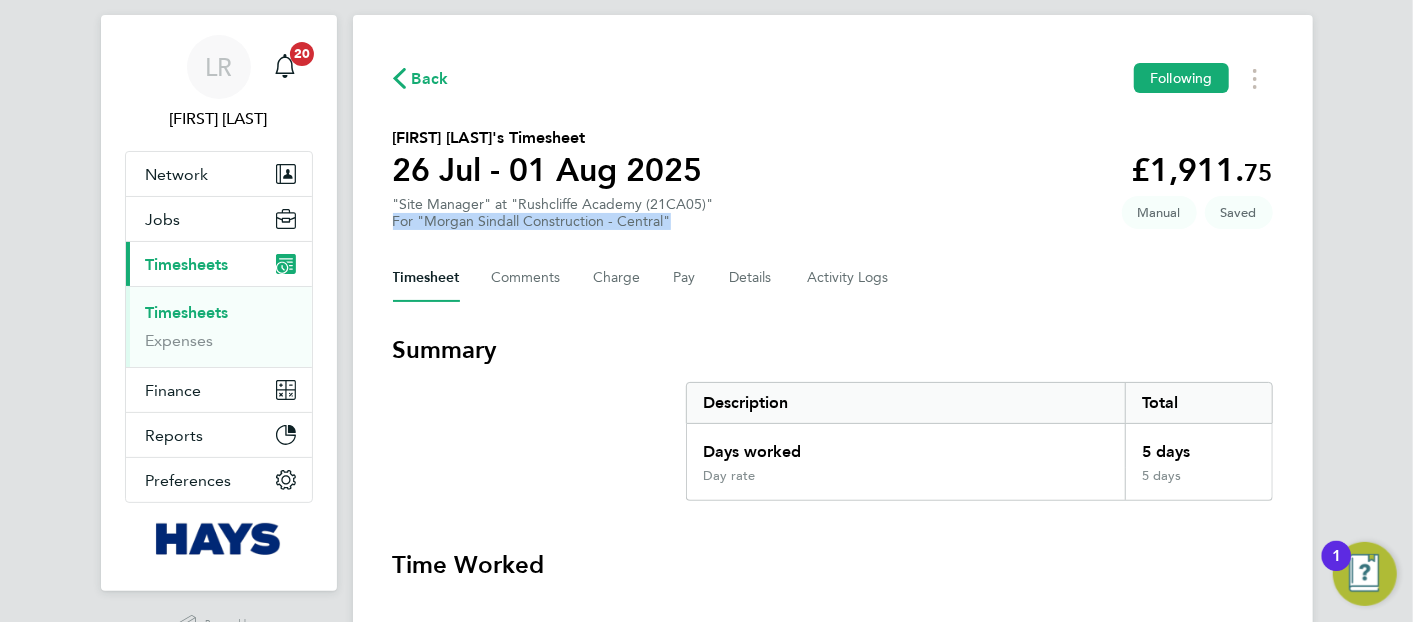 click on "For "Morgan Sindall Construction - Central"" 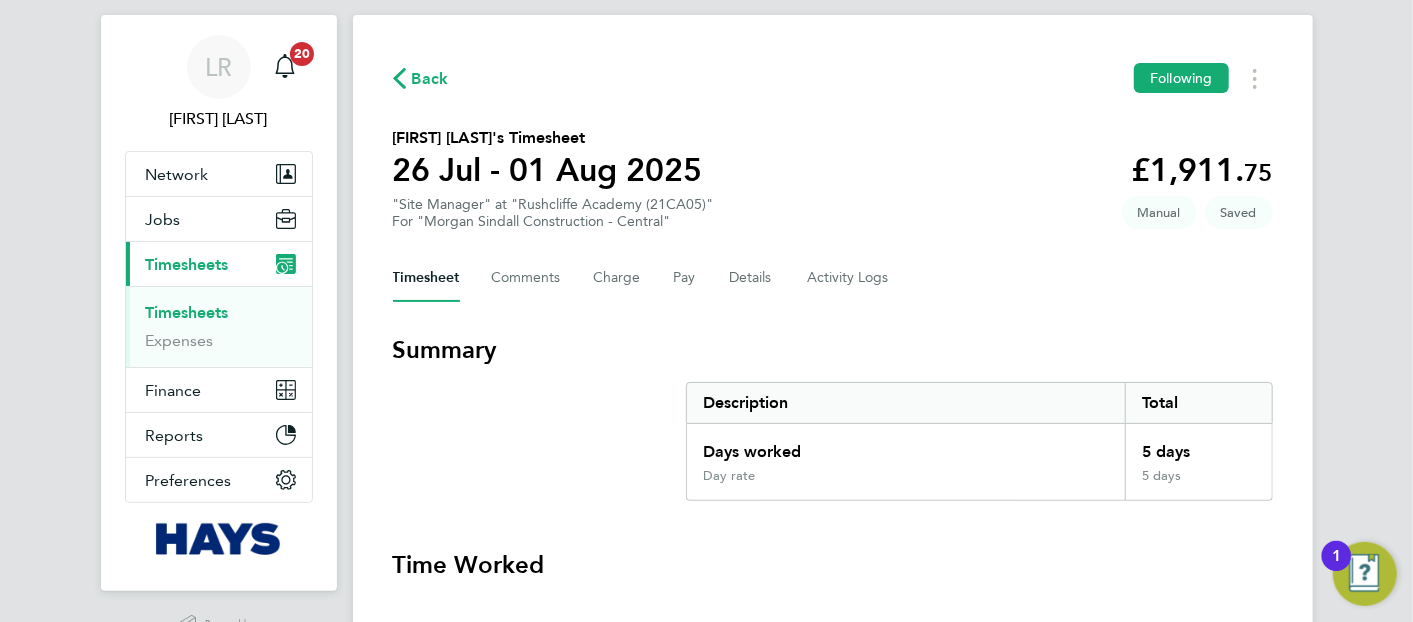 drag, startPoint x: 545, startPoint y: 220, endPoint x: 477, endPoint y: 210, distance: 68.73136 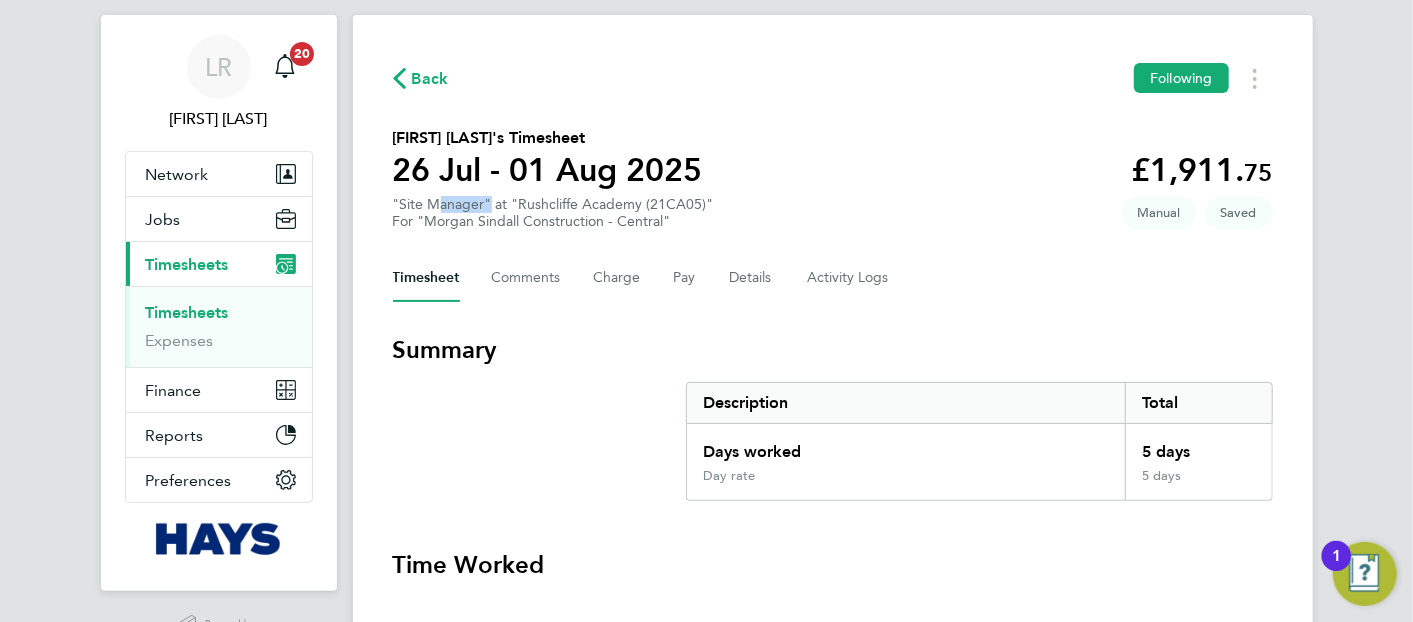 click on ""Site Manager" at "Rushcliffe Academy (21CA05)"  For "Morgan Sindall Construction - Central"" 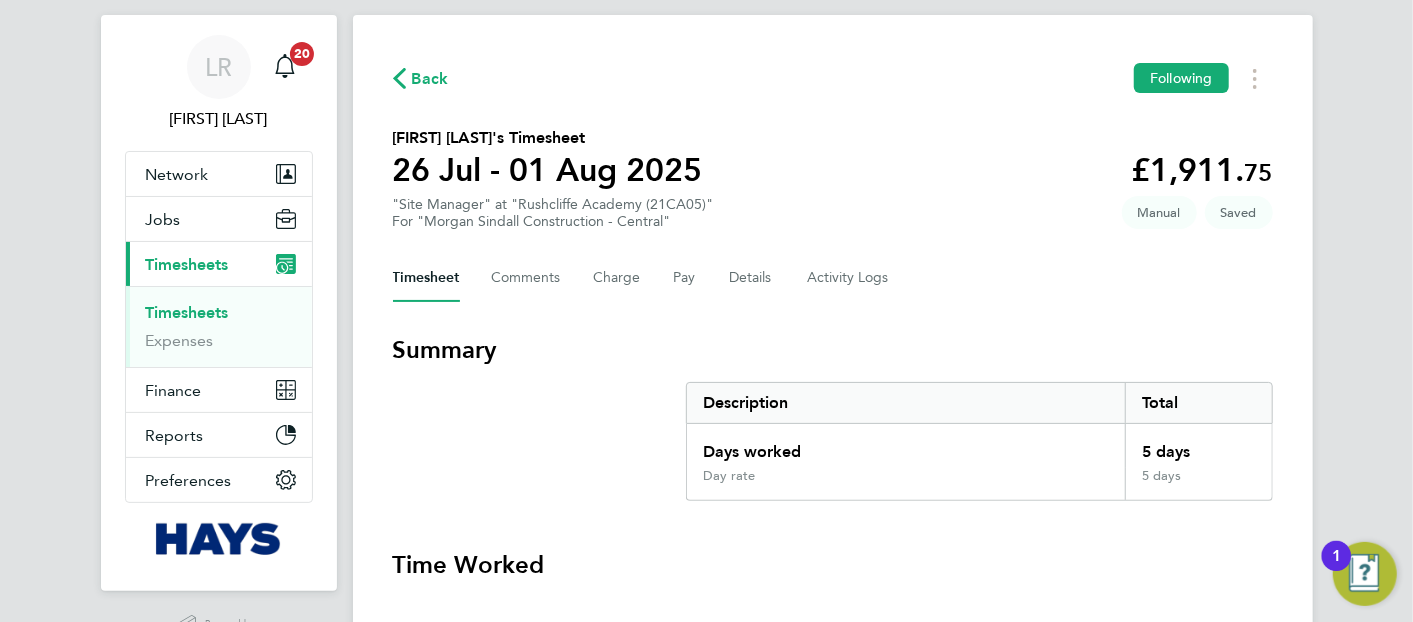 click on "Summary   Description   Total   Days worked   5 days   Day rate   5 days" at bounding box center [833, 417] 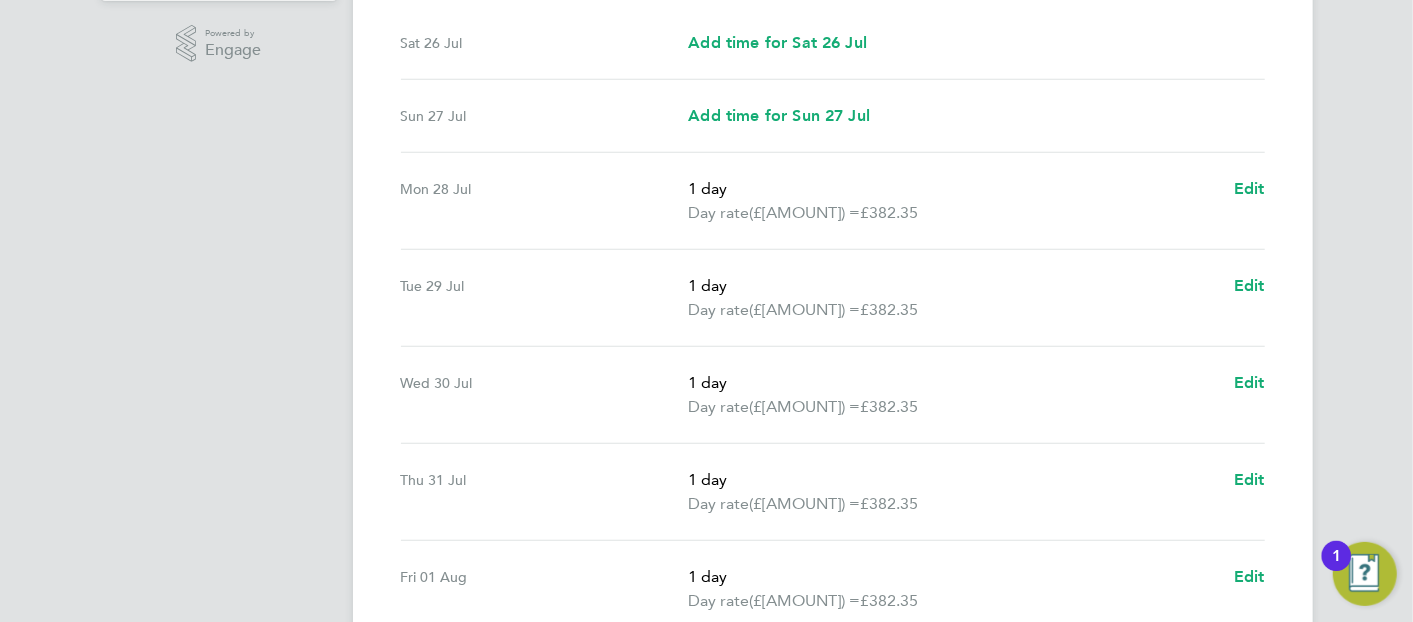 scroll, scrollTop: 597, scrollLeft: 0, axis: vertical 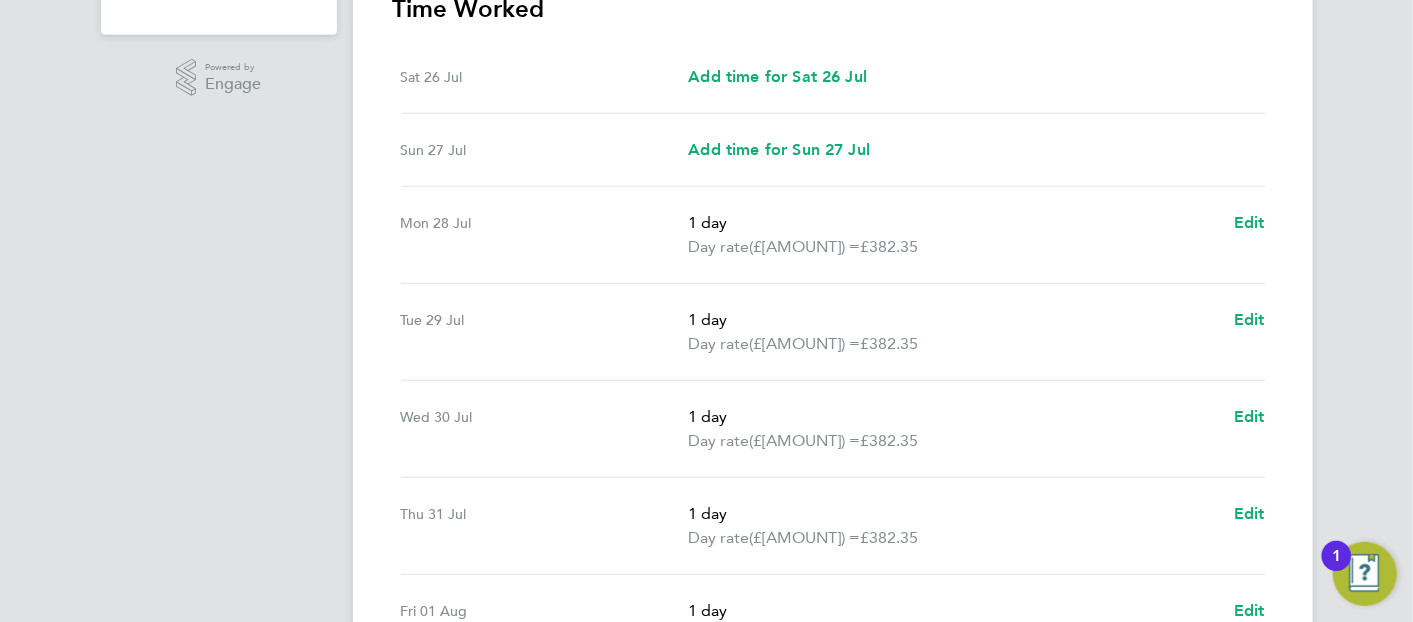 click on "Tue 29 Jul   1 day   Day rate   (£382.35) =   £382.35   Edit" at bounding box center (833, 332) 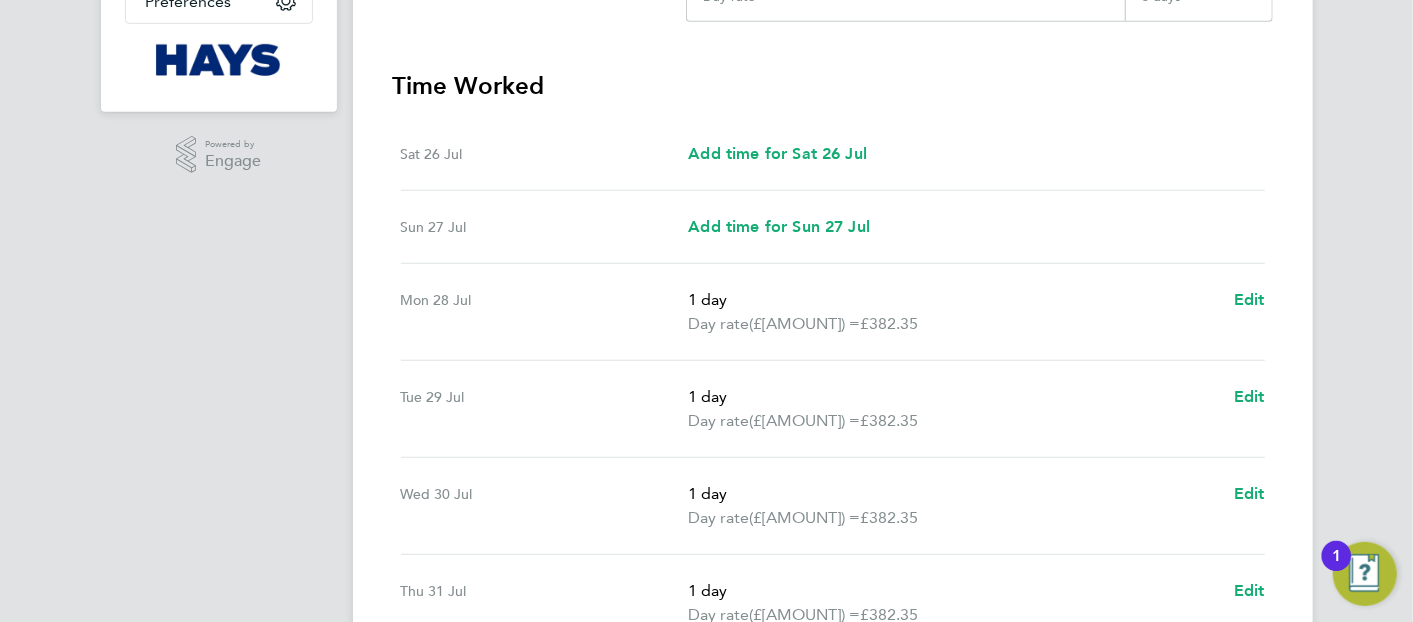 scroll, scrollTop: 485, scrollLeft: 0, axis: vertical 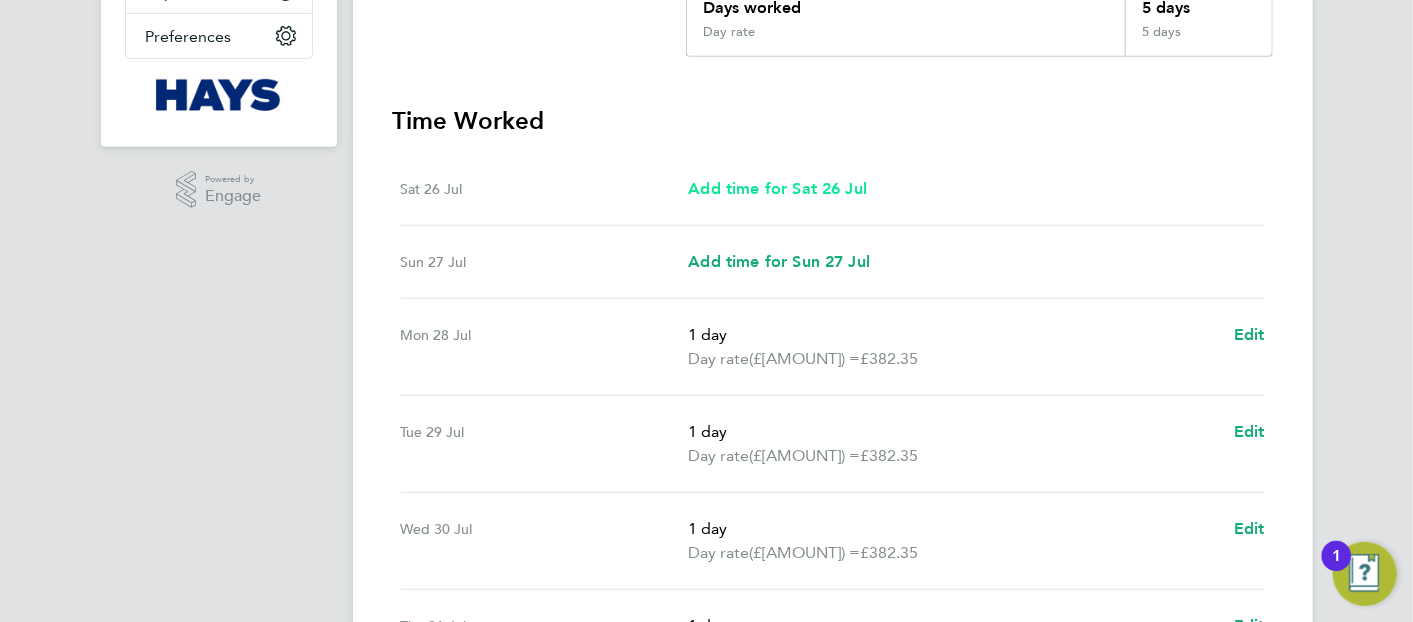 click on "Add time for Sat 26 Jul" at bounding box center [777, 188] 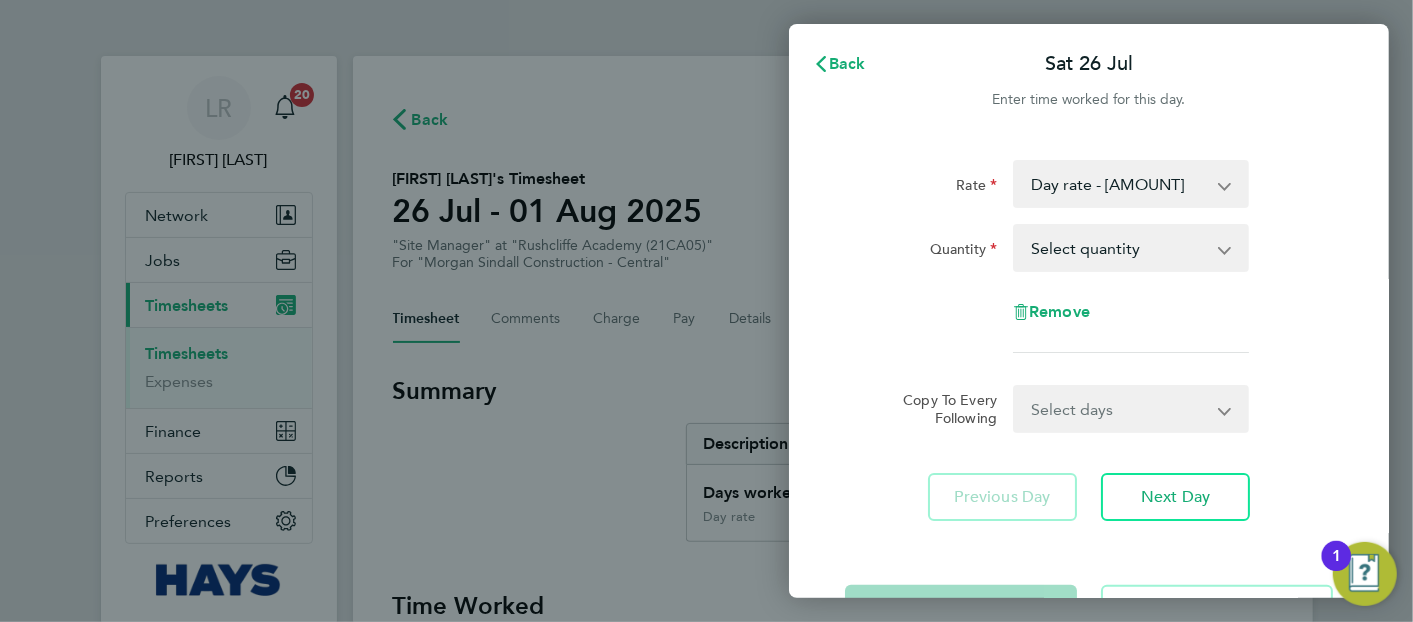 click on "Day rate - [AMOUNT]   Saturday - [AMOUNT]" at bounding box center (1119, 184) 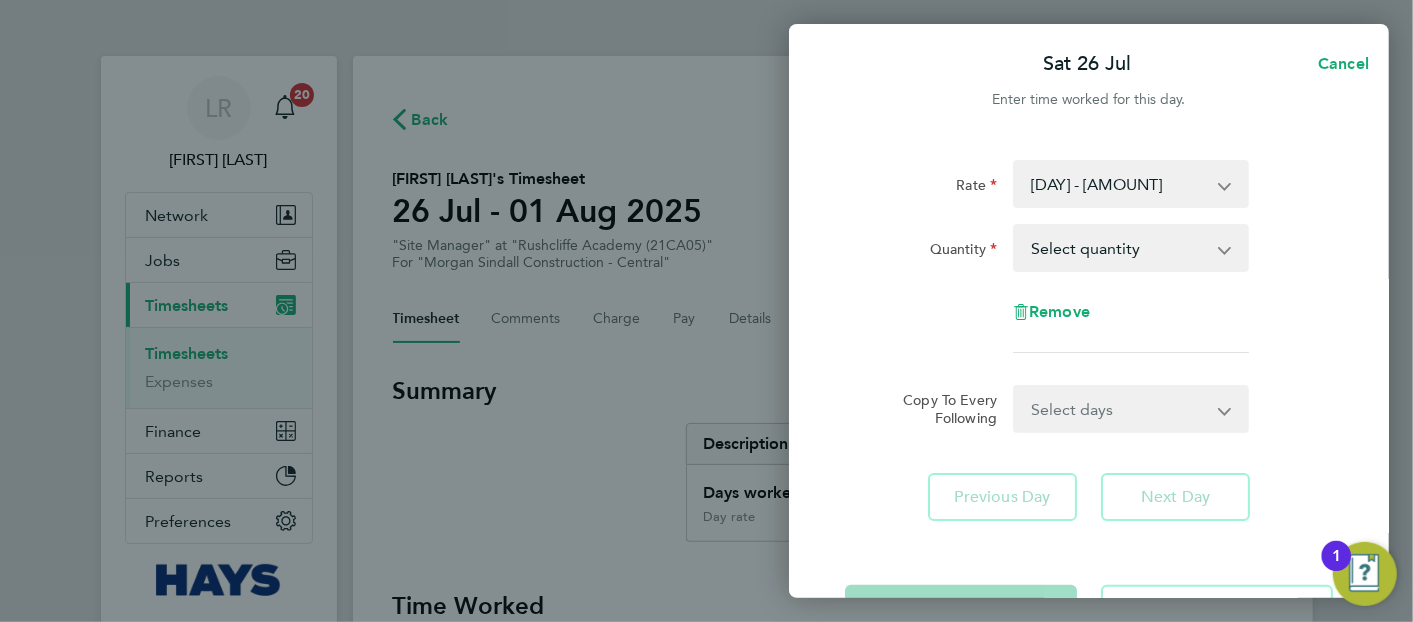 click on "Select quantity   0.5   1" at bounding box center [1119, 248] 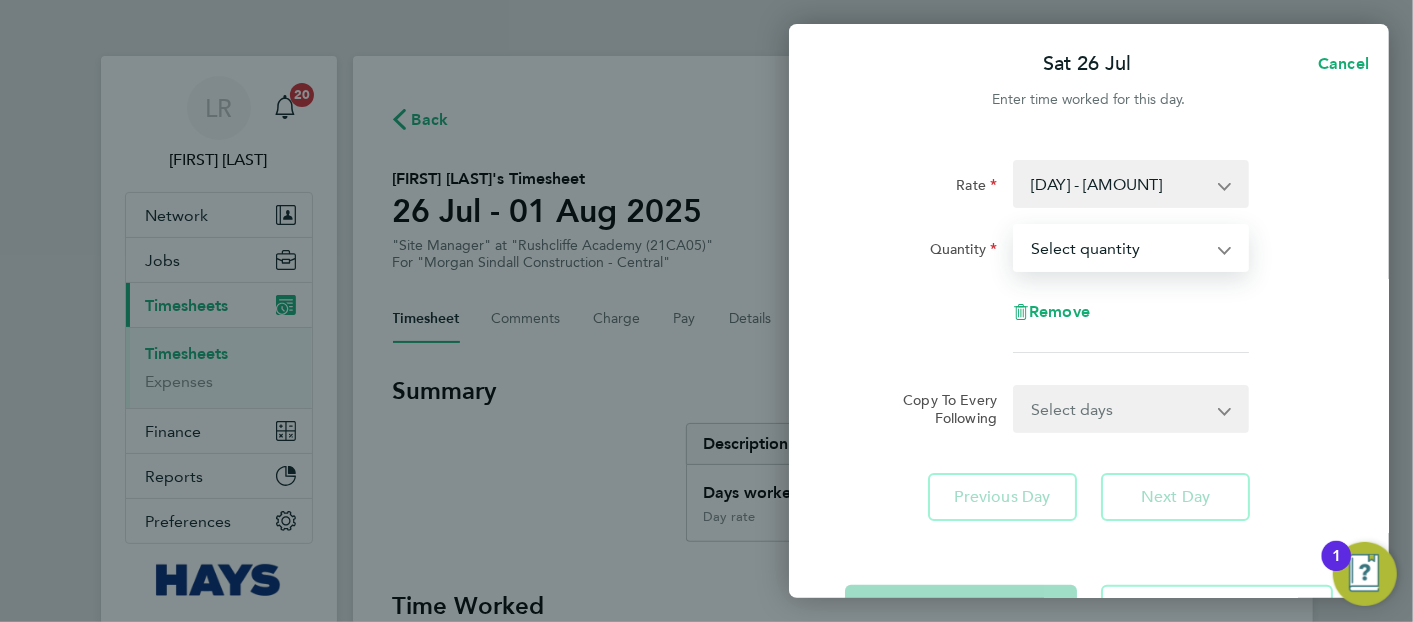 select on "1" 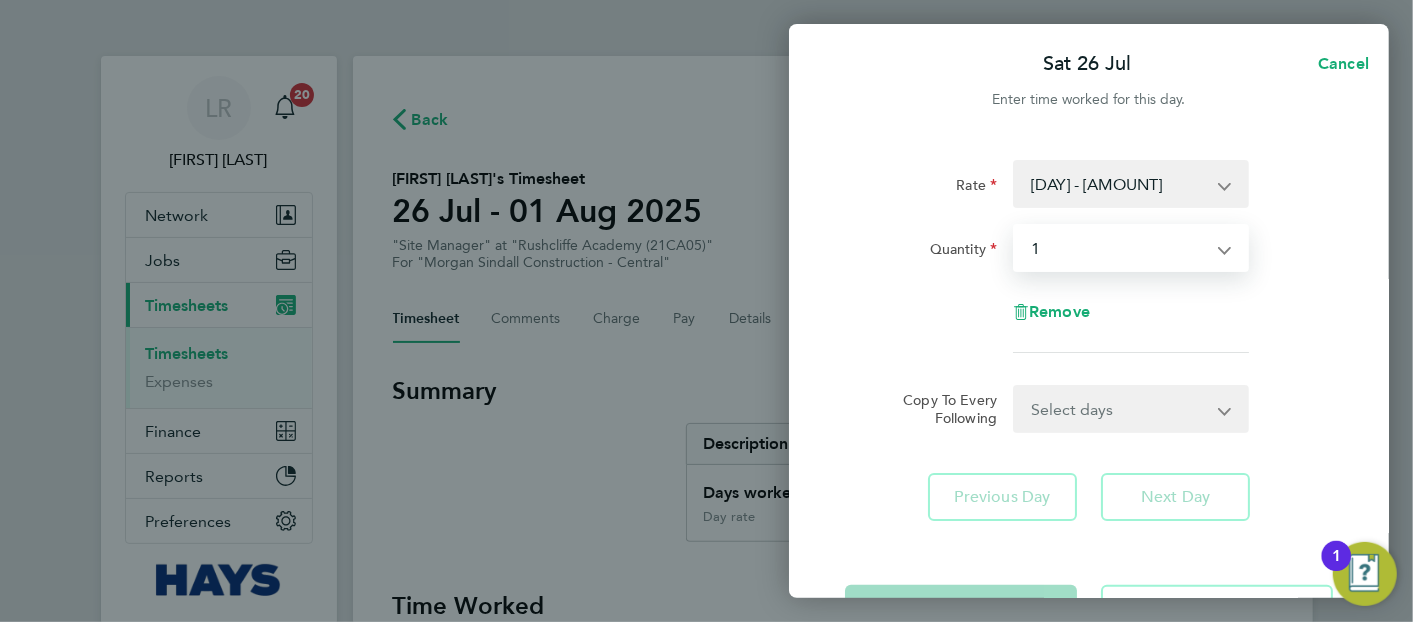 click on "Select quantity   0.5   1" at bounding box center [1119, 248] 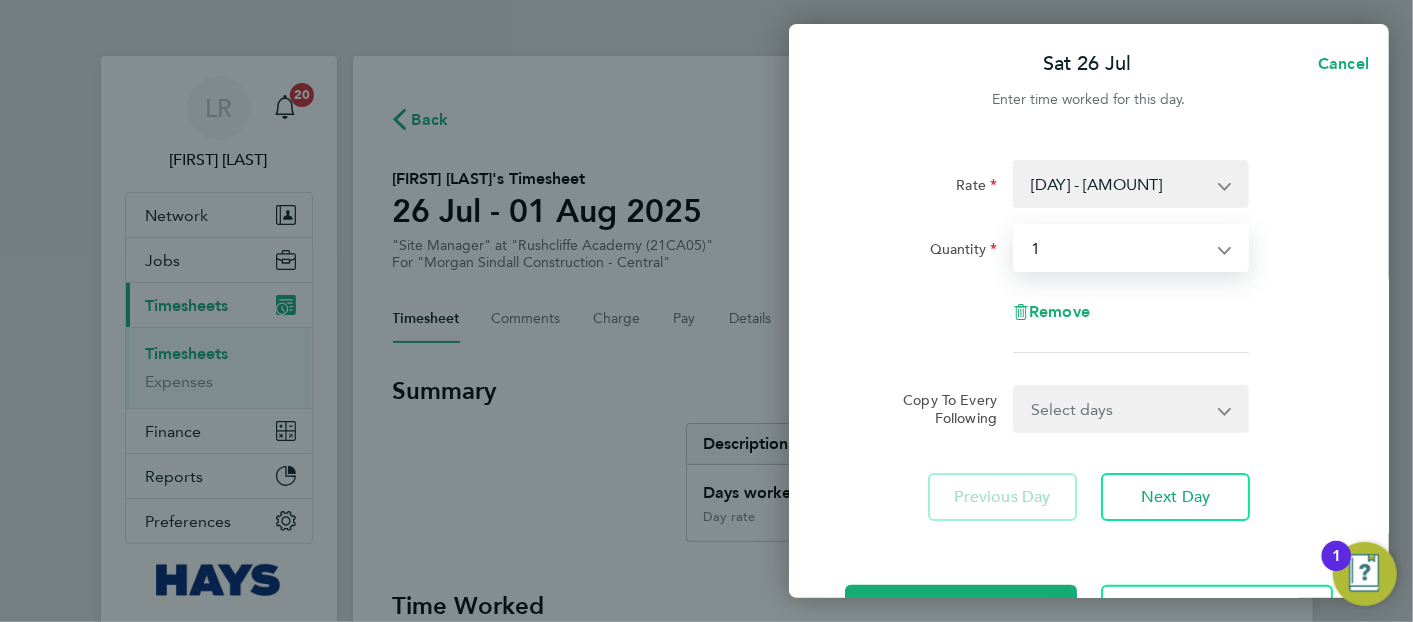 click on "Remove" 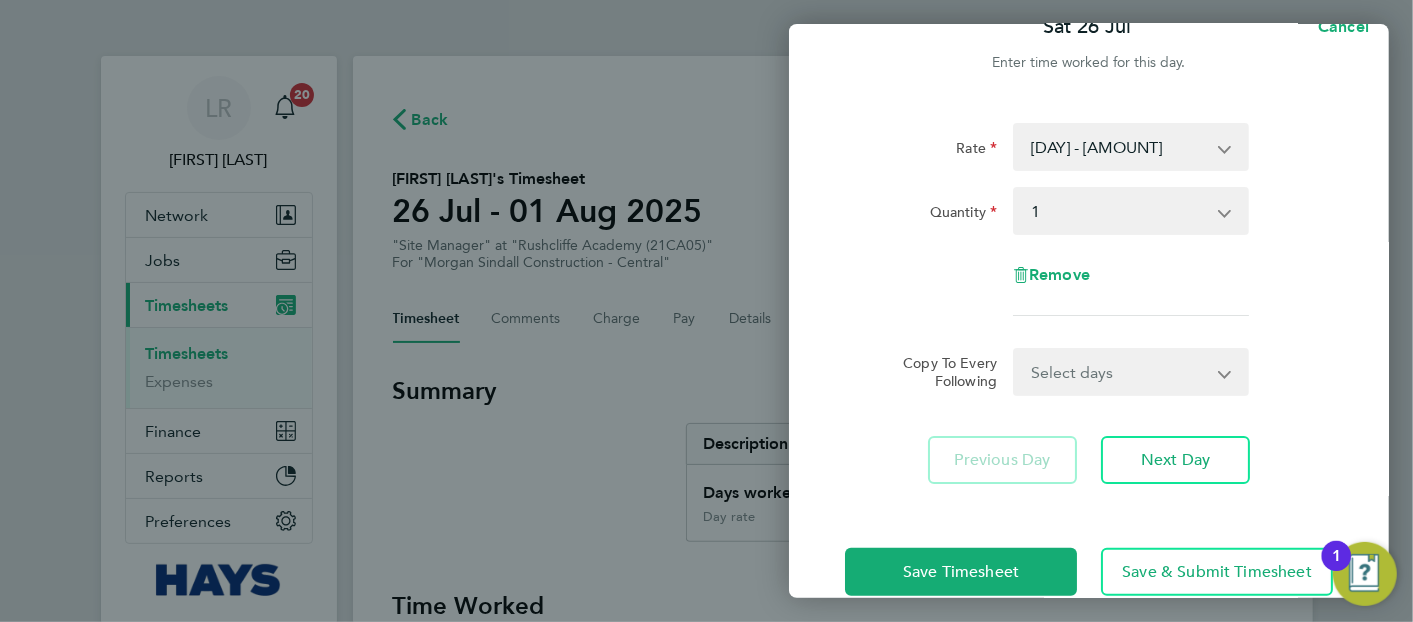 scroll, scrollTop: 73, scrollLeft: 0, axis: vertical 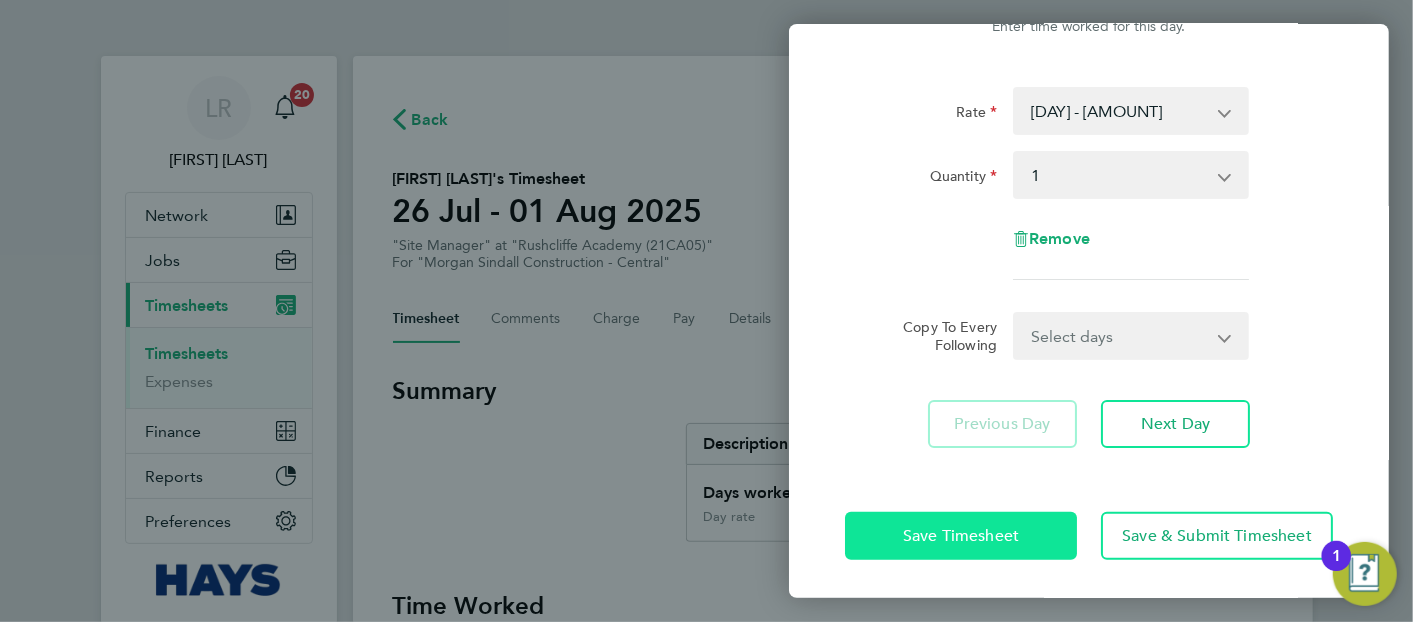 click on "Save Timesheet" 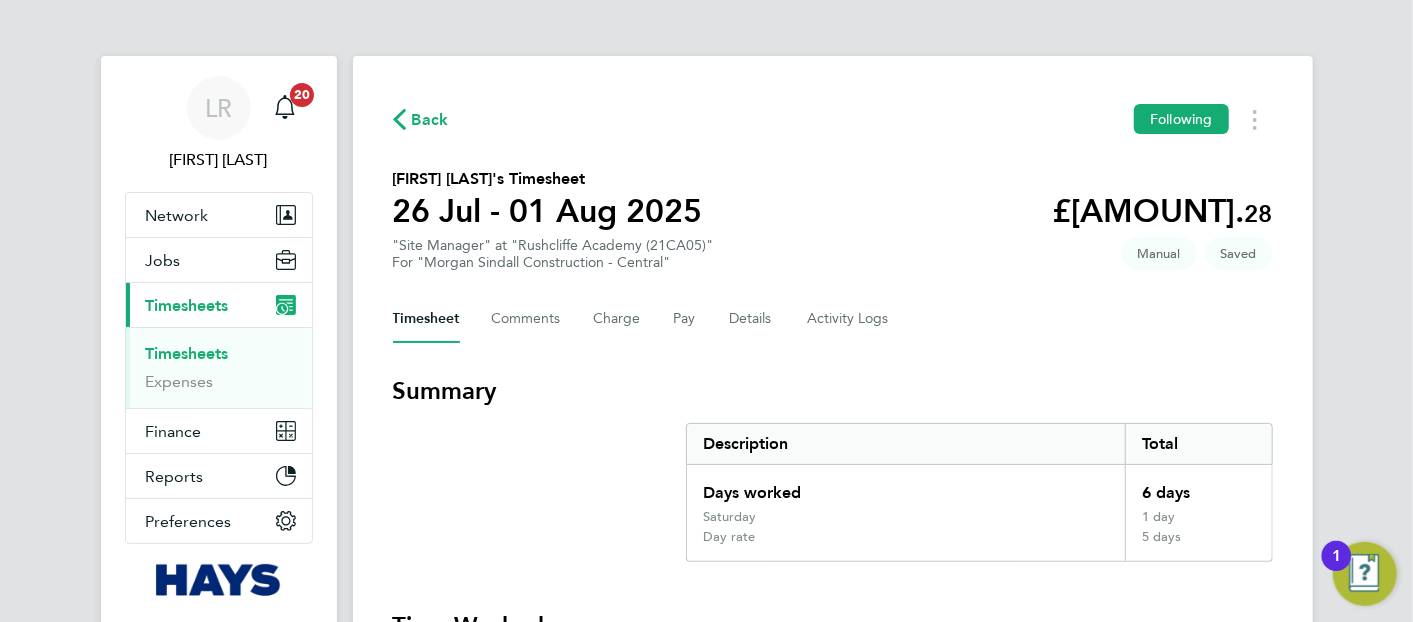 click on "For "Morgan Sindall Construction - Central"" 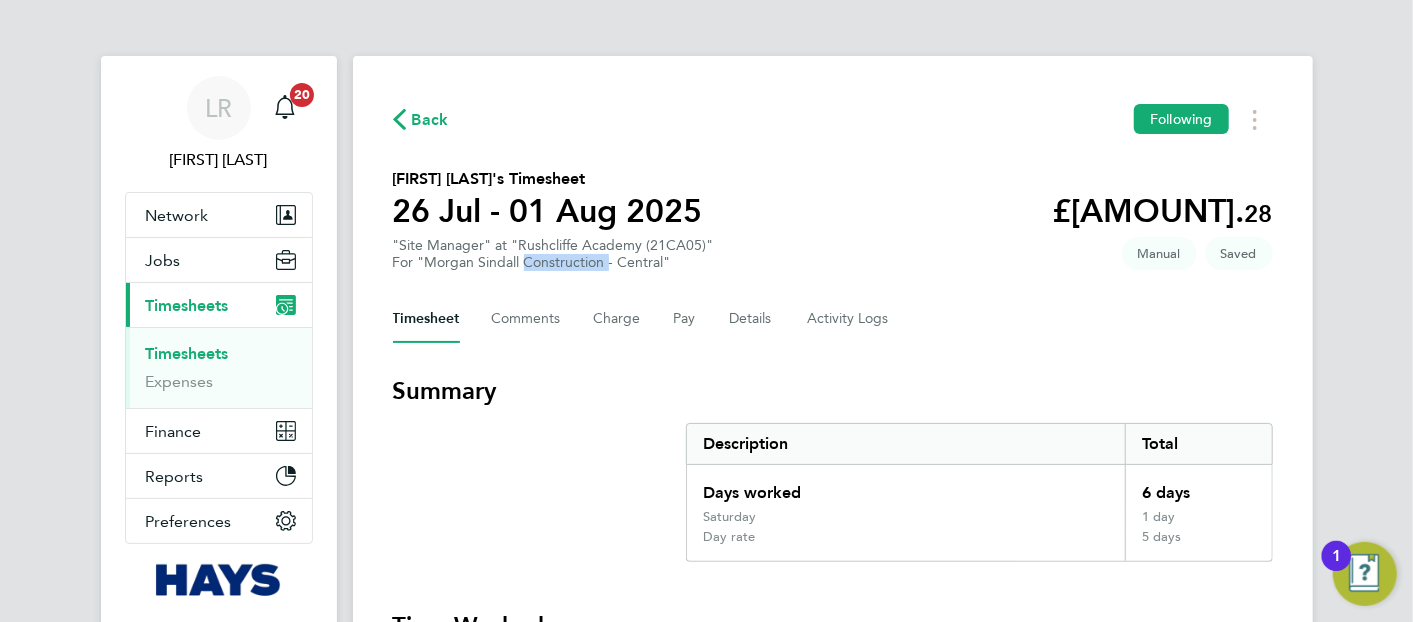 click on "For "Morgan Sindall Construction - Central"" 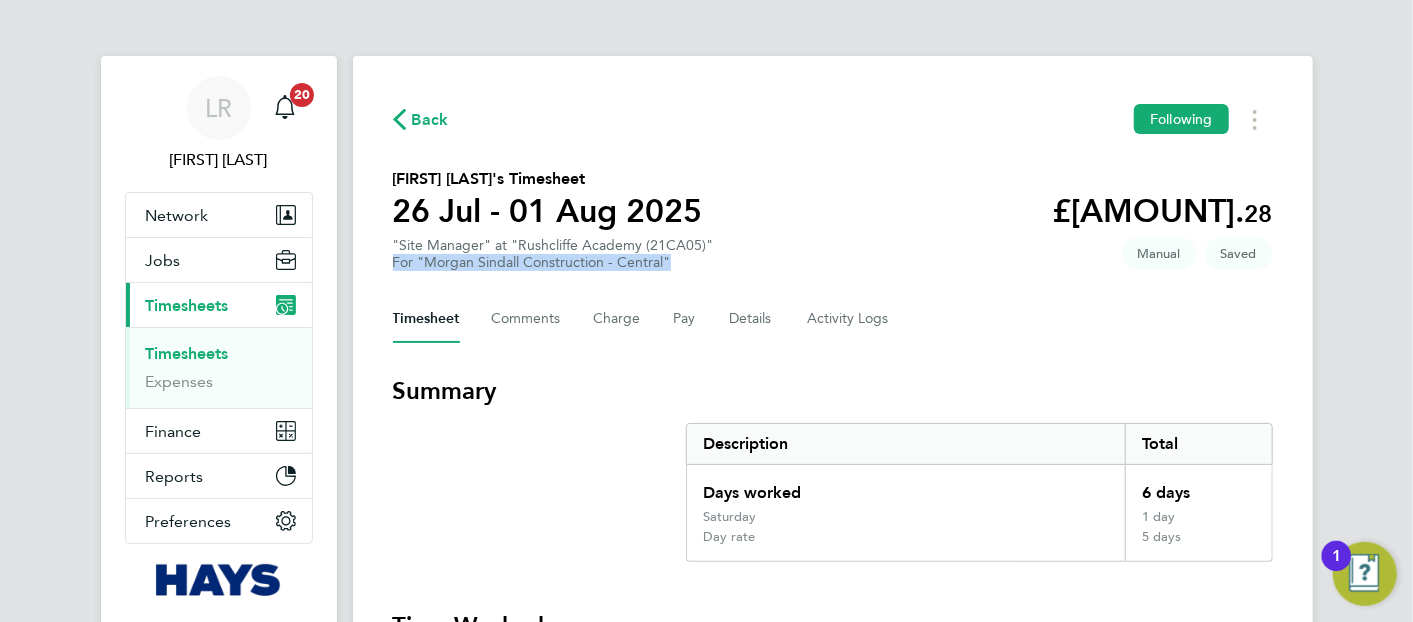 click on "For "Morgan Sindall Construction - Central"" 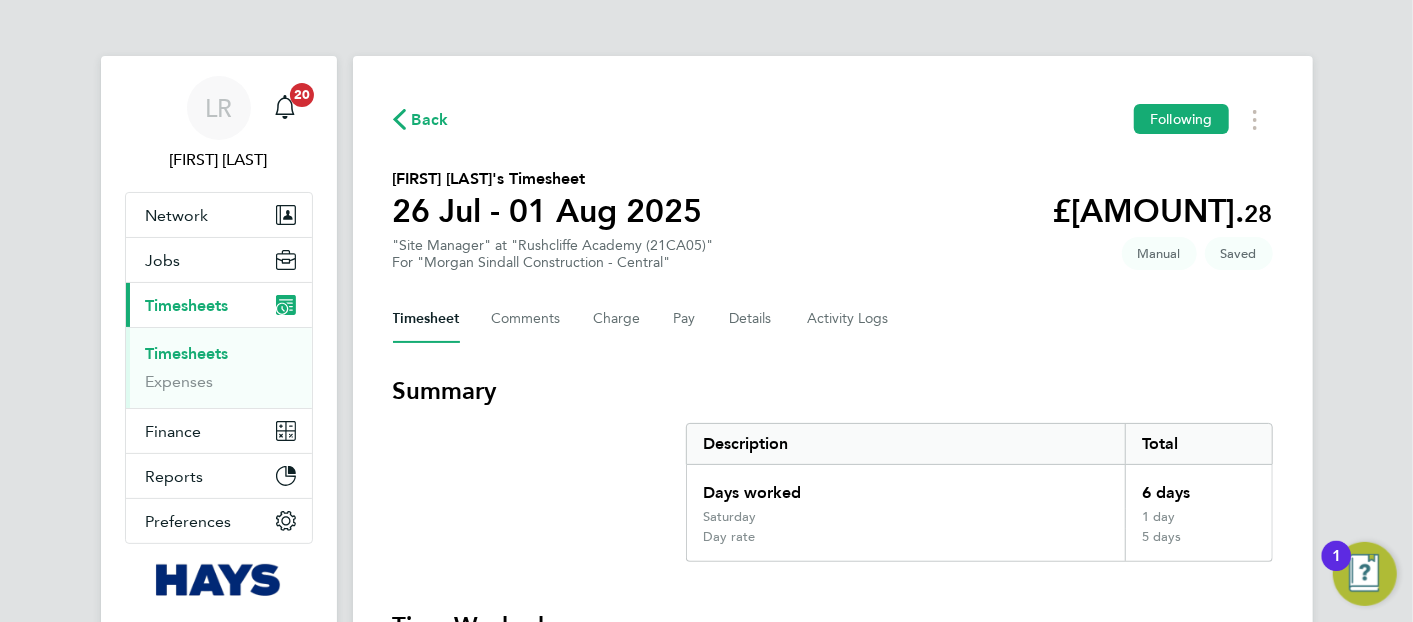 drag, startPoint x: 564, startPoint y: 264, endPoint x: 526, endPoint y: 242, distance: 43.908997 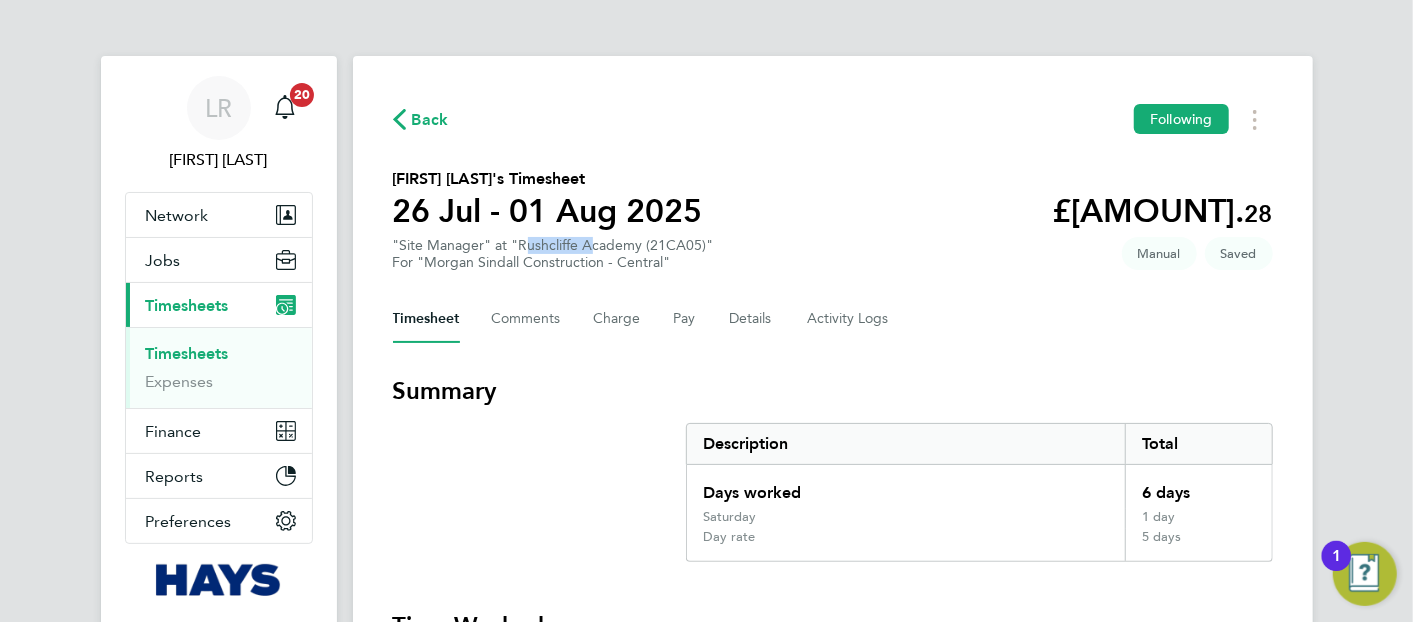 click on ""Site Manager" at "Rushcliffe Academy (21CA05)"  For "Morgan Sindall Construction - Central"" 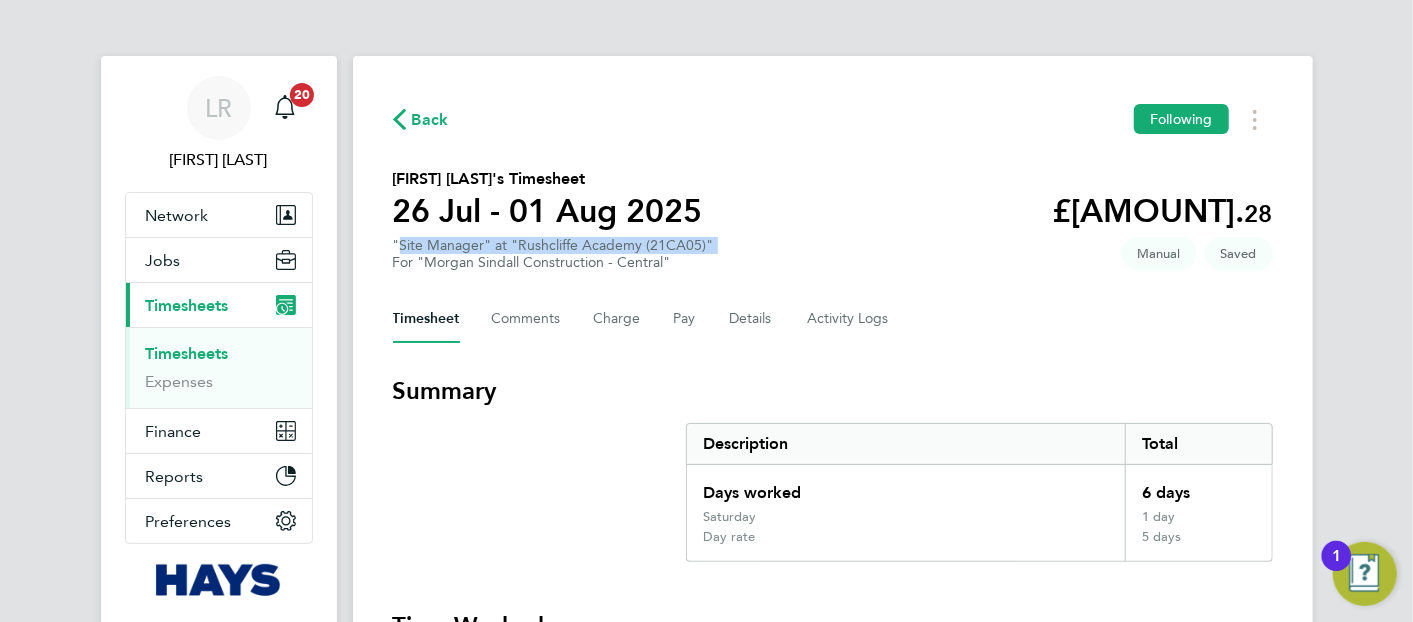 click on ""Site Manager" at "Rushcliffe Academy (21CA05)"  For "Morgan Sindall Construction - Central"" 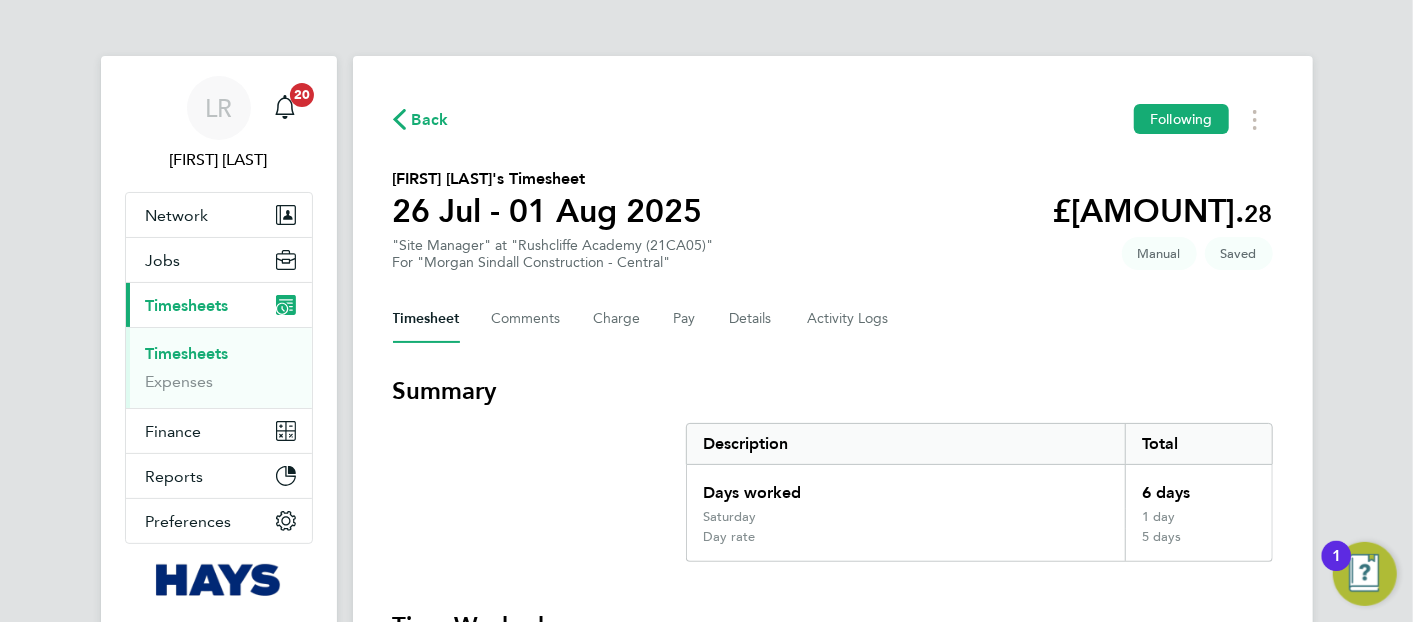 drag, startPoint x: 526, startPoint y: 242, endPoint x: 519, endPoint y: 211, distance: 31.780497 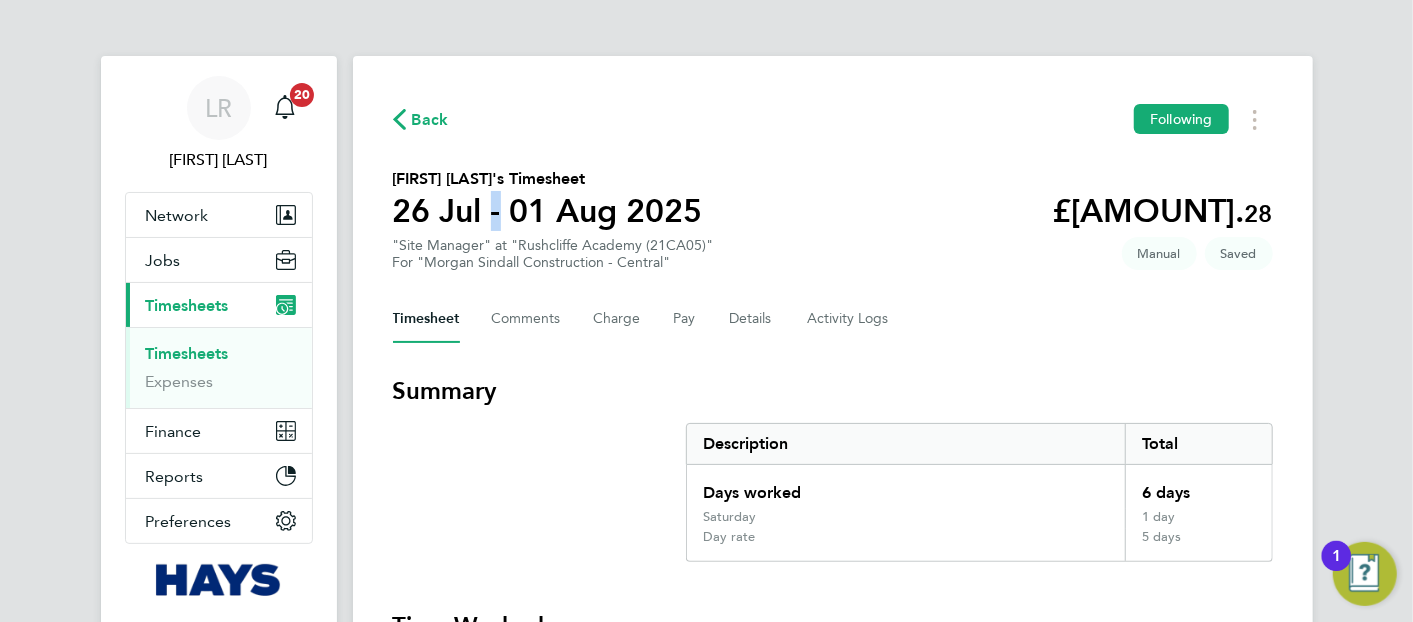 click on "26 Jul - 01 Aug 2025" 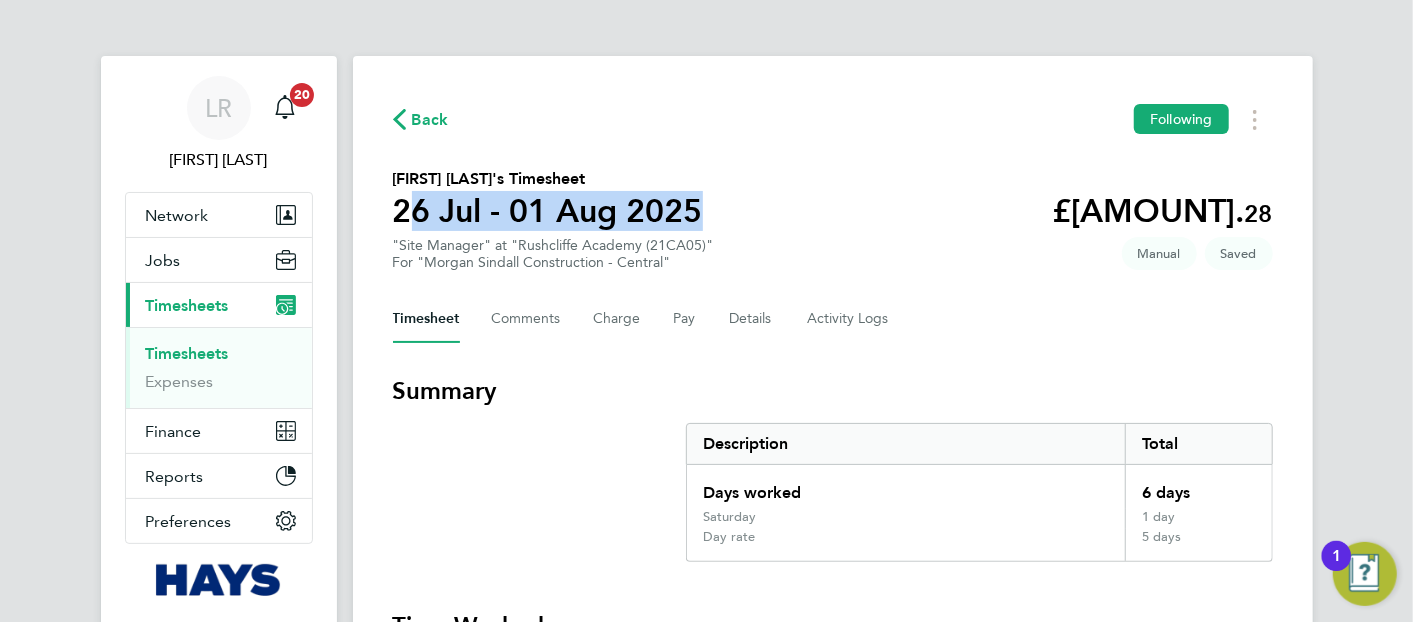 click on "26 Jul - 01 Aug 2025" 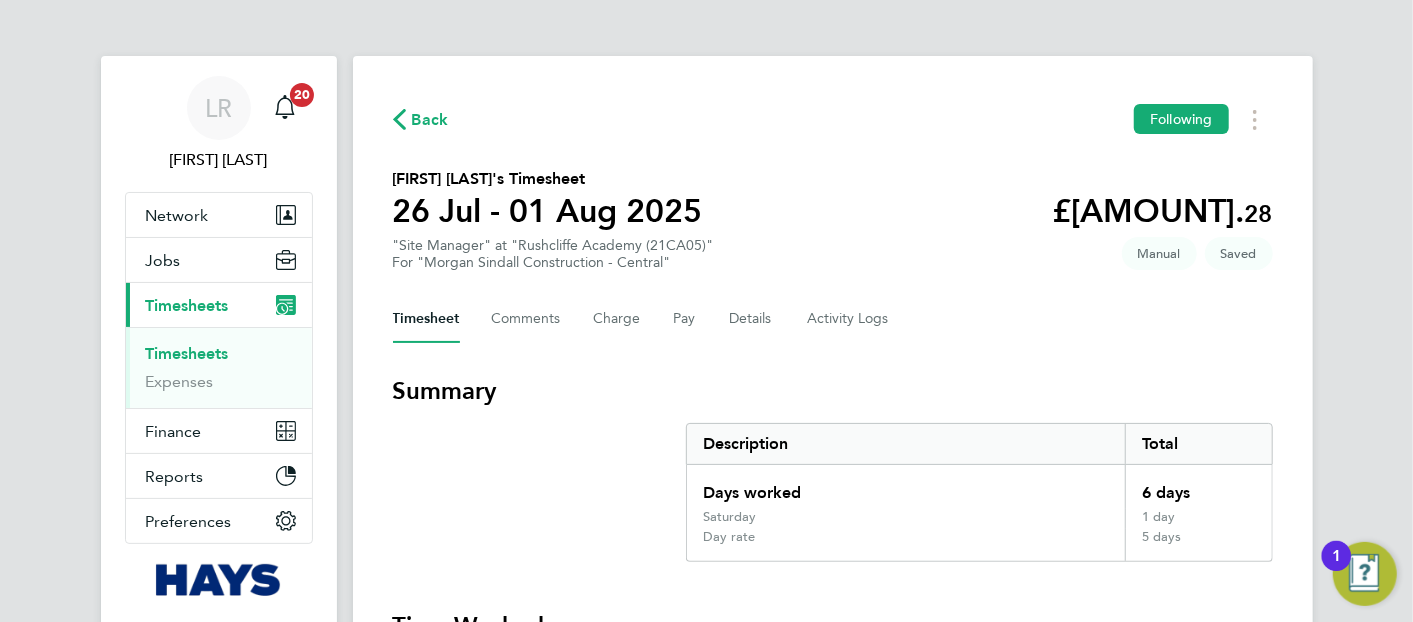 drag, startPoint x: 482, startPoint y: 211, endPoint x: 460, endPoint y: 184, distance: 34.828148 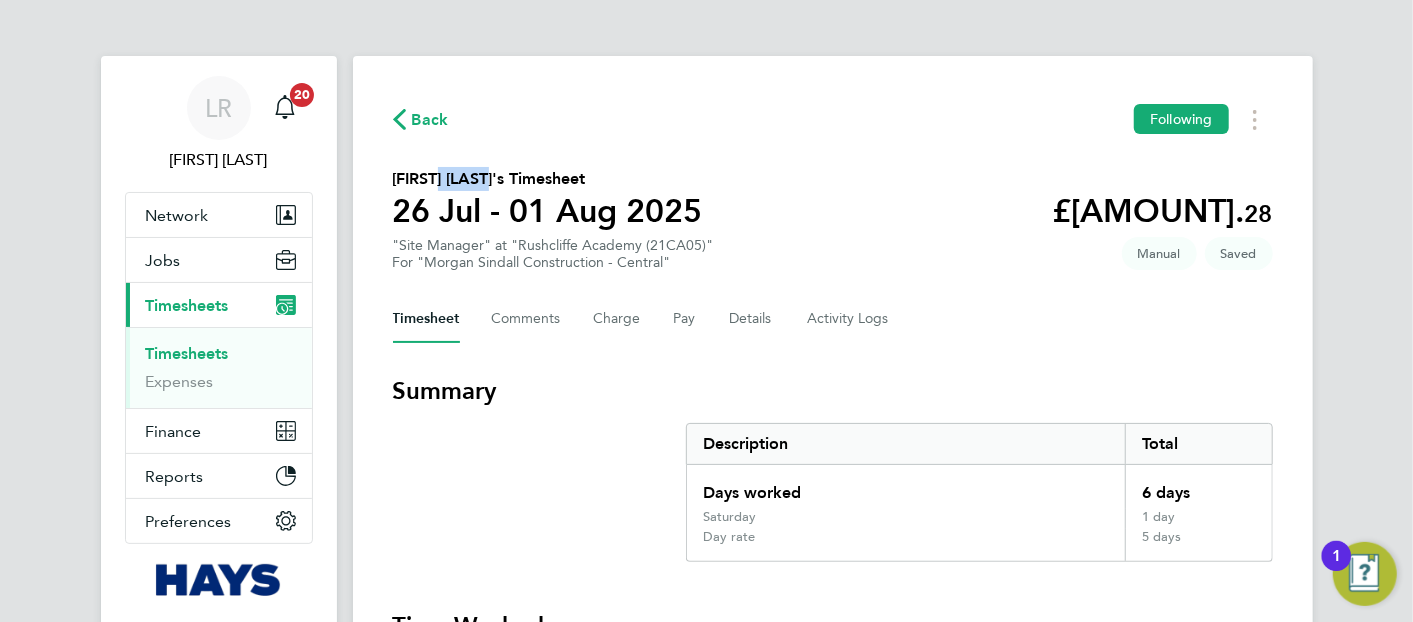 click on "[FIRST] [LAST]'s Timesheet" 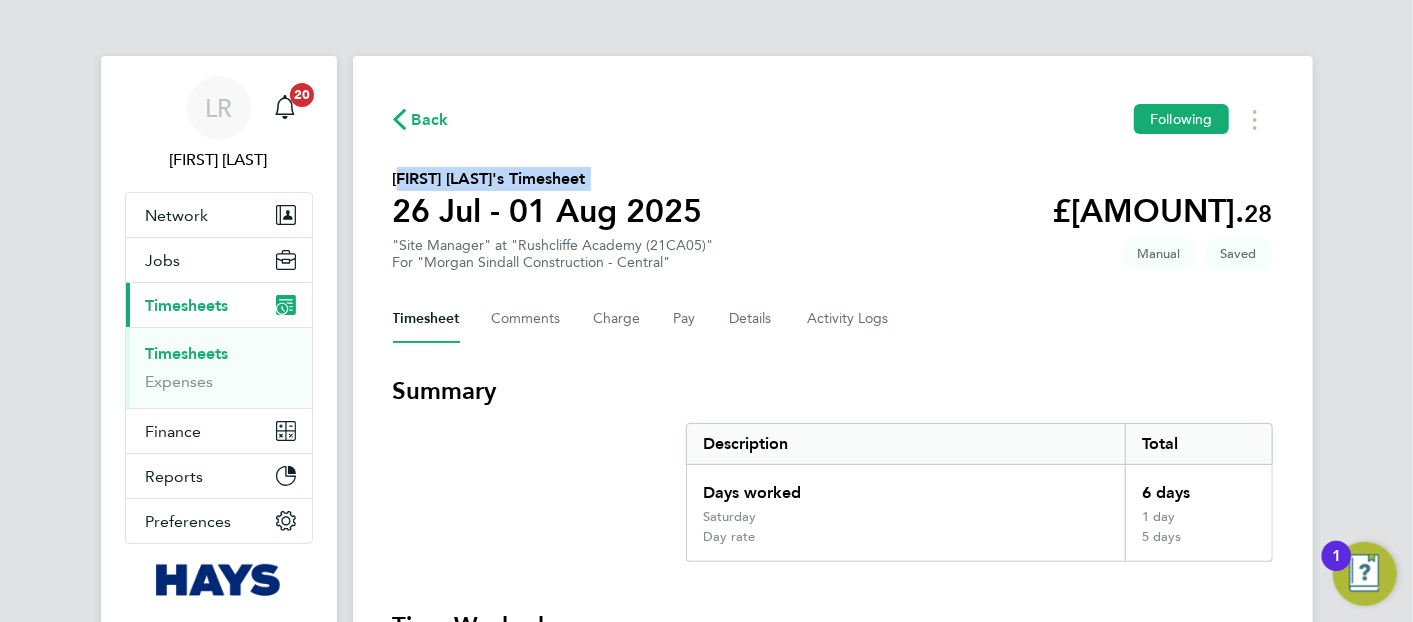 click on "[FIRST] [LAST]'s Timesheet" 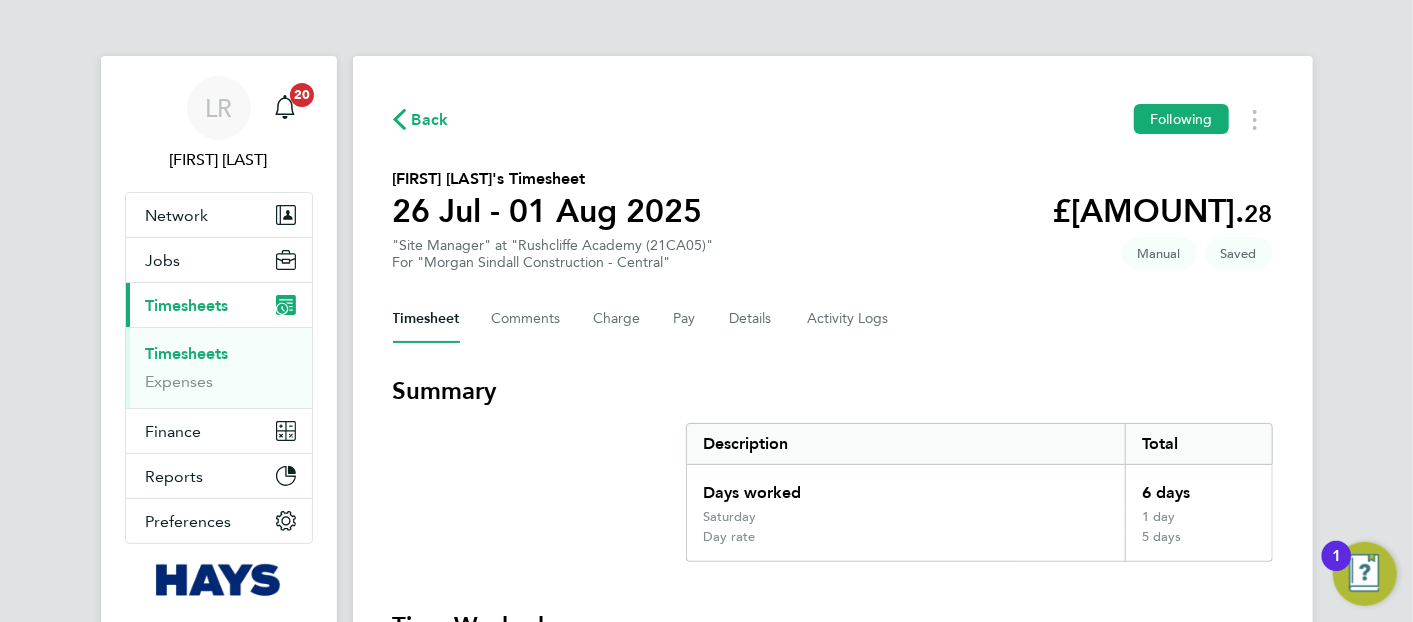 drag, startPoint x: 460, startPoint y: 184, endPoint x: 476, endPoint y: 206, distance: 27.202942 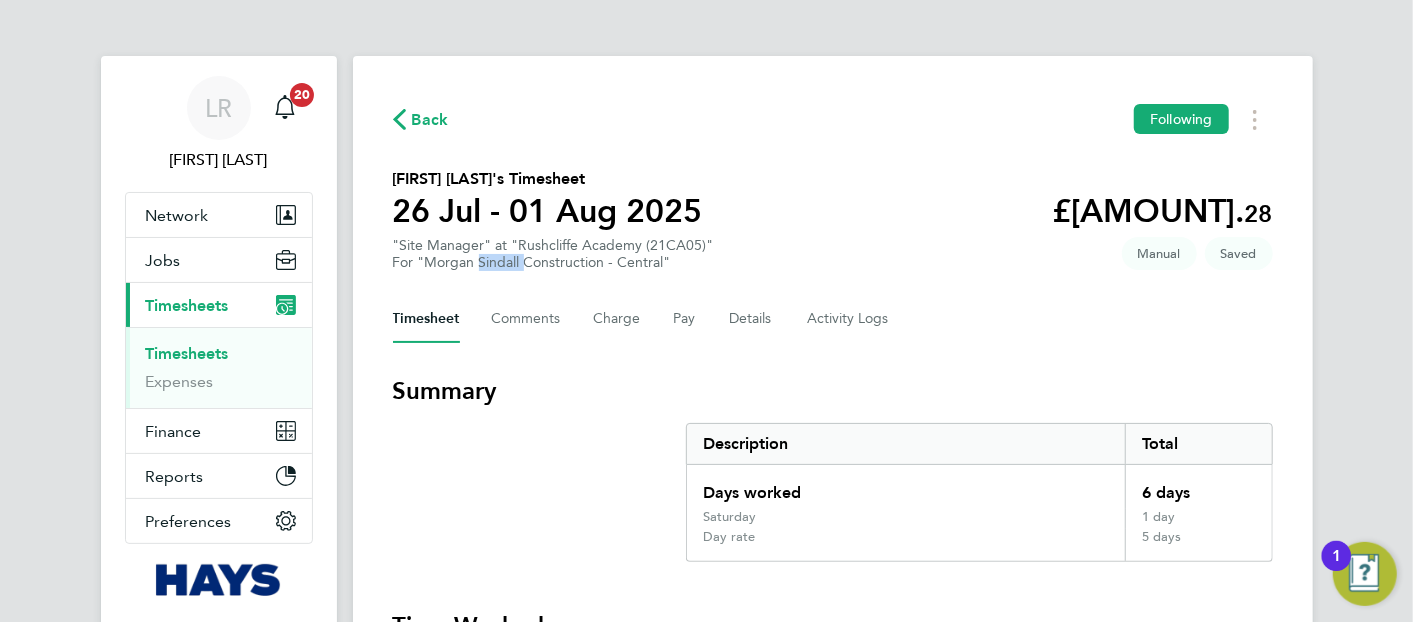 click on "For "Morgan Sindall Construction - Central"" 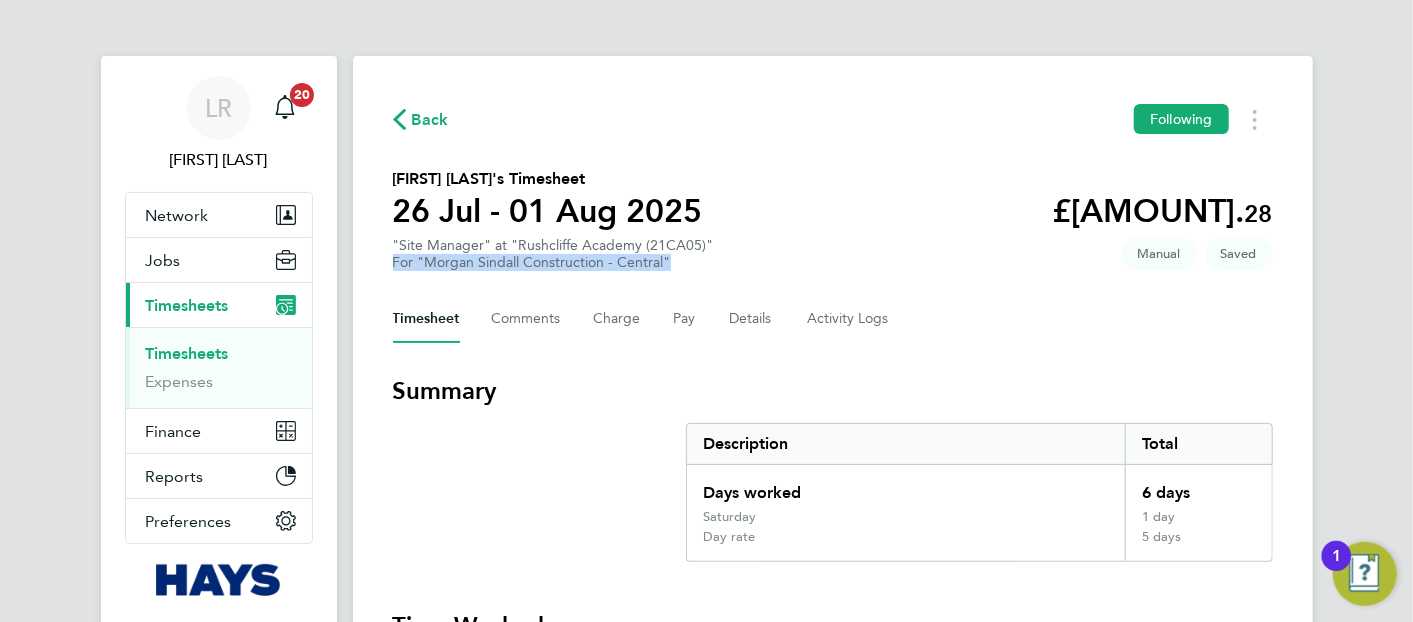 click on "For "Morgan Sindall Construction - Central"" 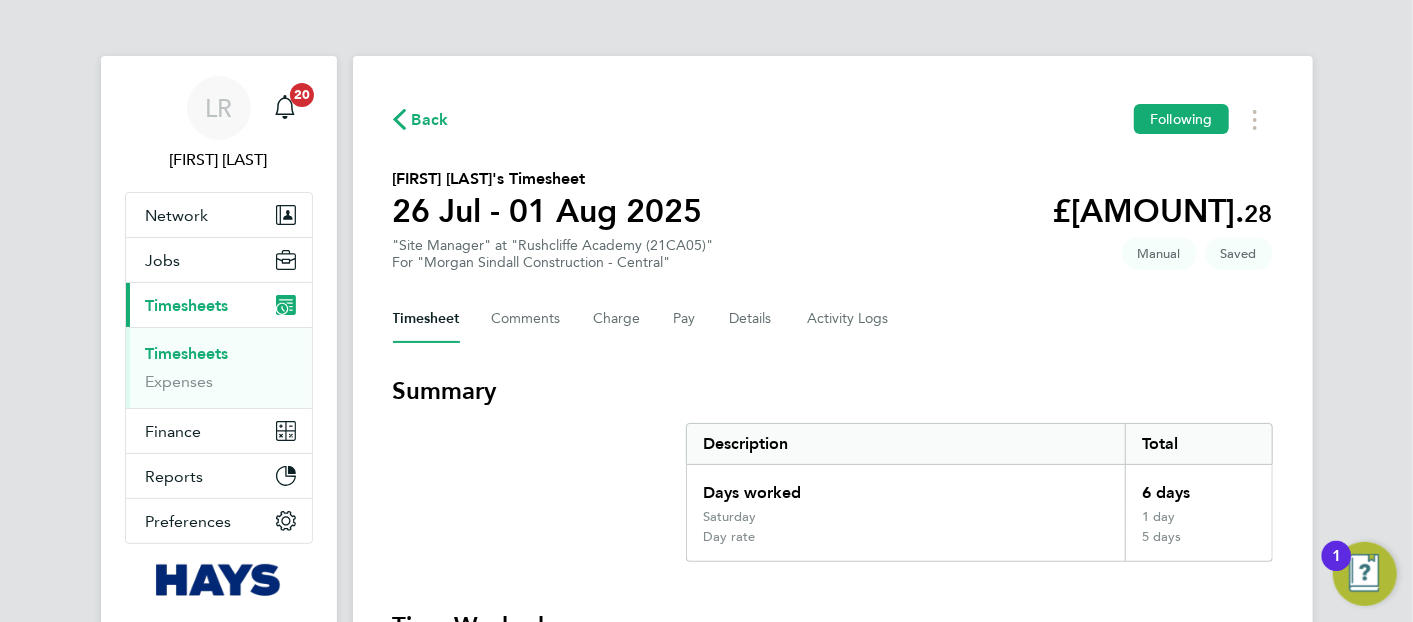 drag, startPoint x: 510, startPoint y: 259, endPoint x: 476, endPoint y: 247, distance: 36.05551 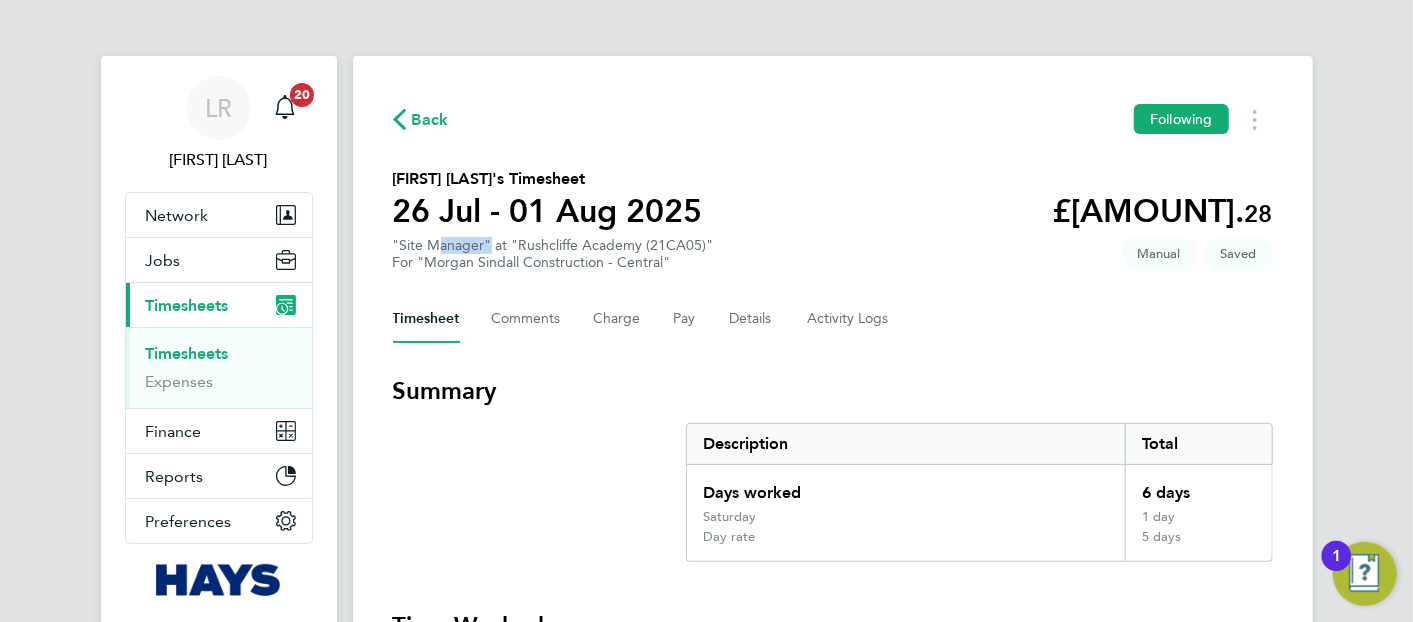 click on ""Site Manager" at "Rushcliffe Academy (21CA05)"  For "Morgan Sindall Construction - Central"" 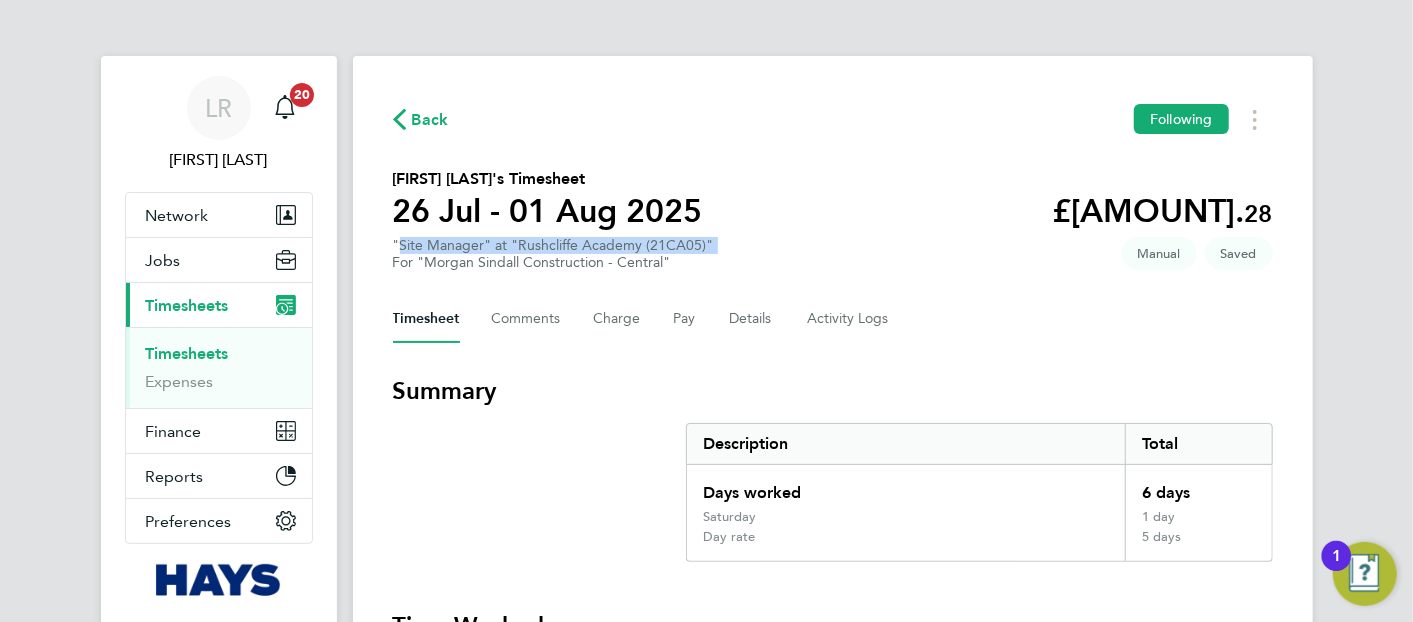 click on ""Site Manager" at "Rushcliffe Academy (21CA05)"  For "Morgan Sindall Construction - Central"" 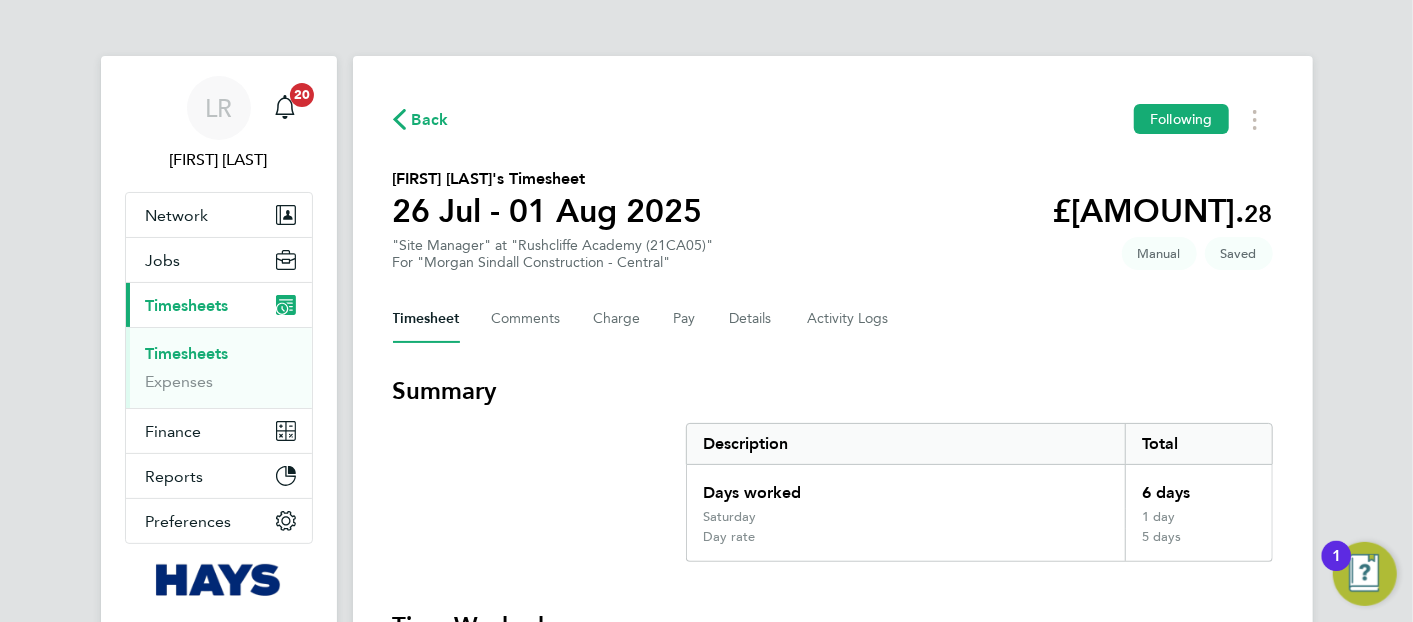 drag, startPoint x: 474, startPoint y: 249, endPoint x: 463, endPoint y: 222, distance: 29.15476 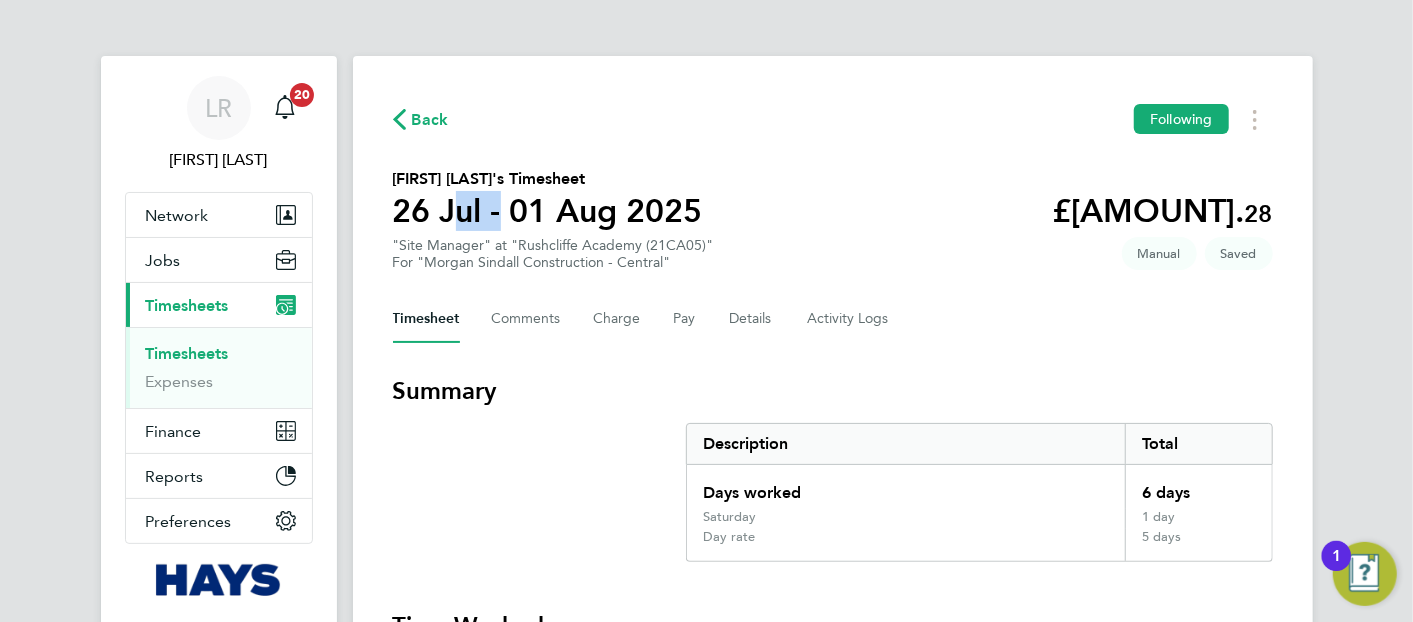 click on "26 Jul - 01 Aug 2025" 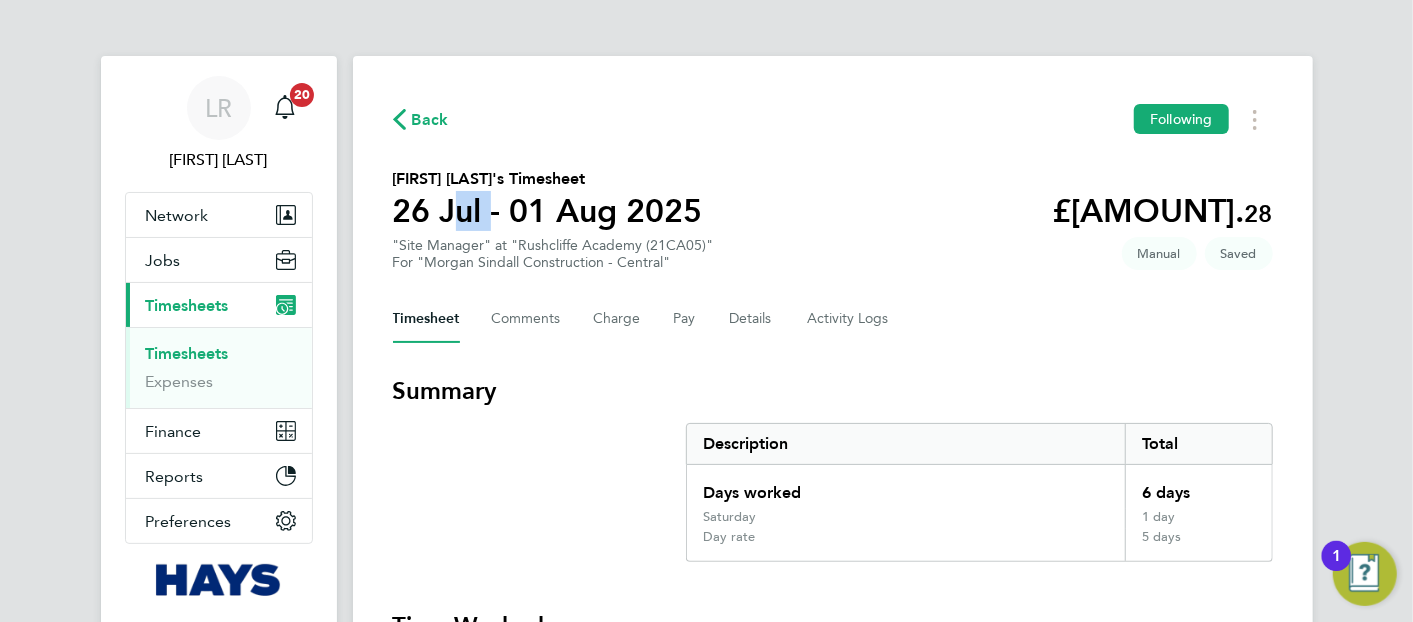 click on "26 Jul - 01 Aug 2025" 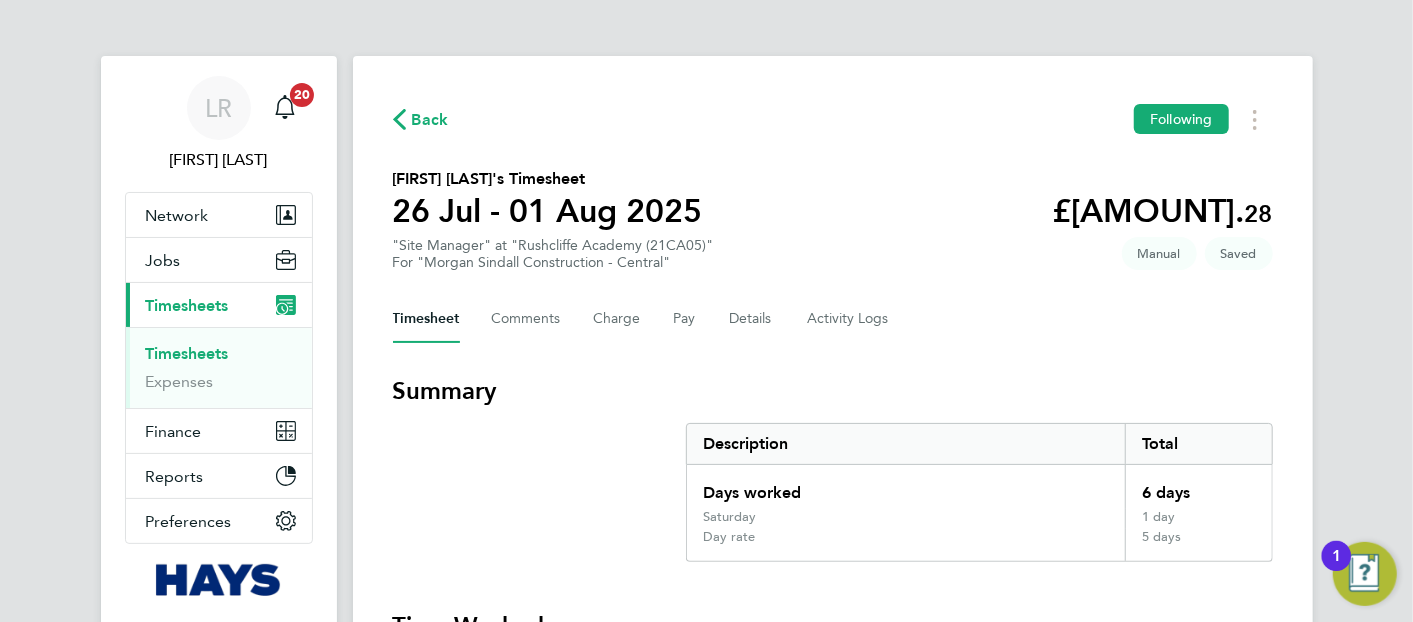 drag, startPoint x: 468, startPoint y: 220, endPoint x: 464, endPoint y: 177, distance: 43.185646 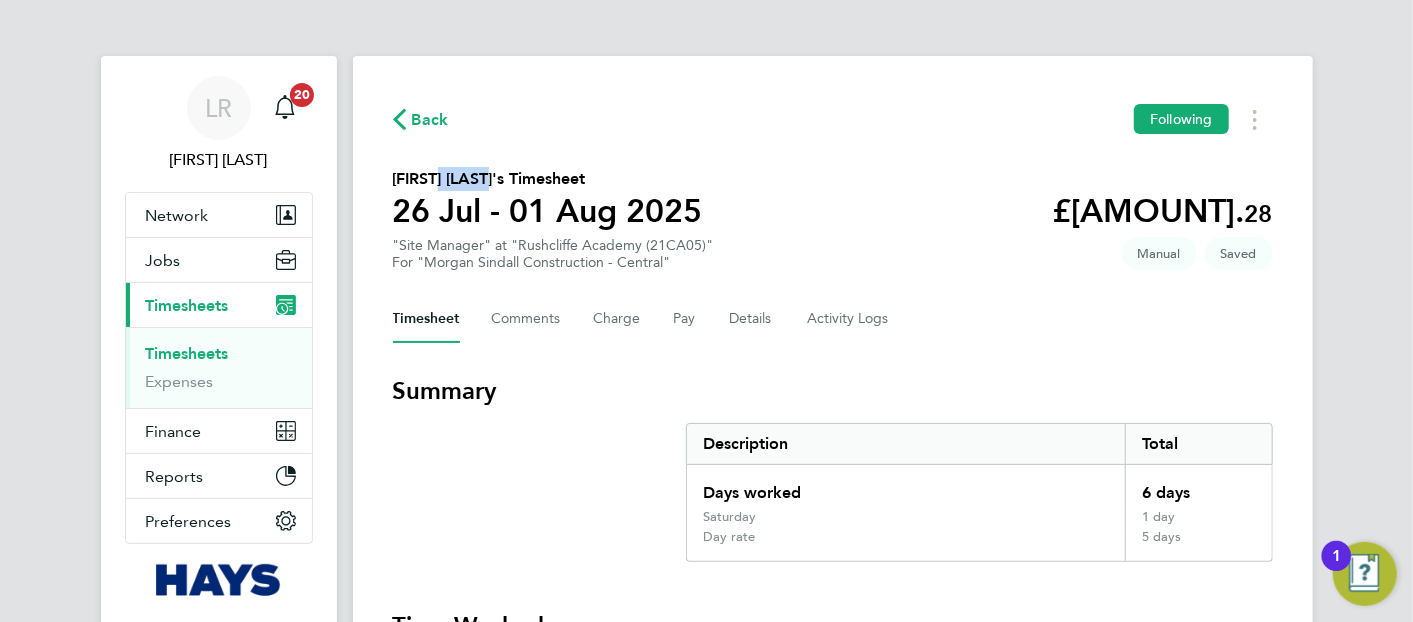 click on "[FIRST] [LAST]'s Timesheet" 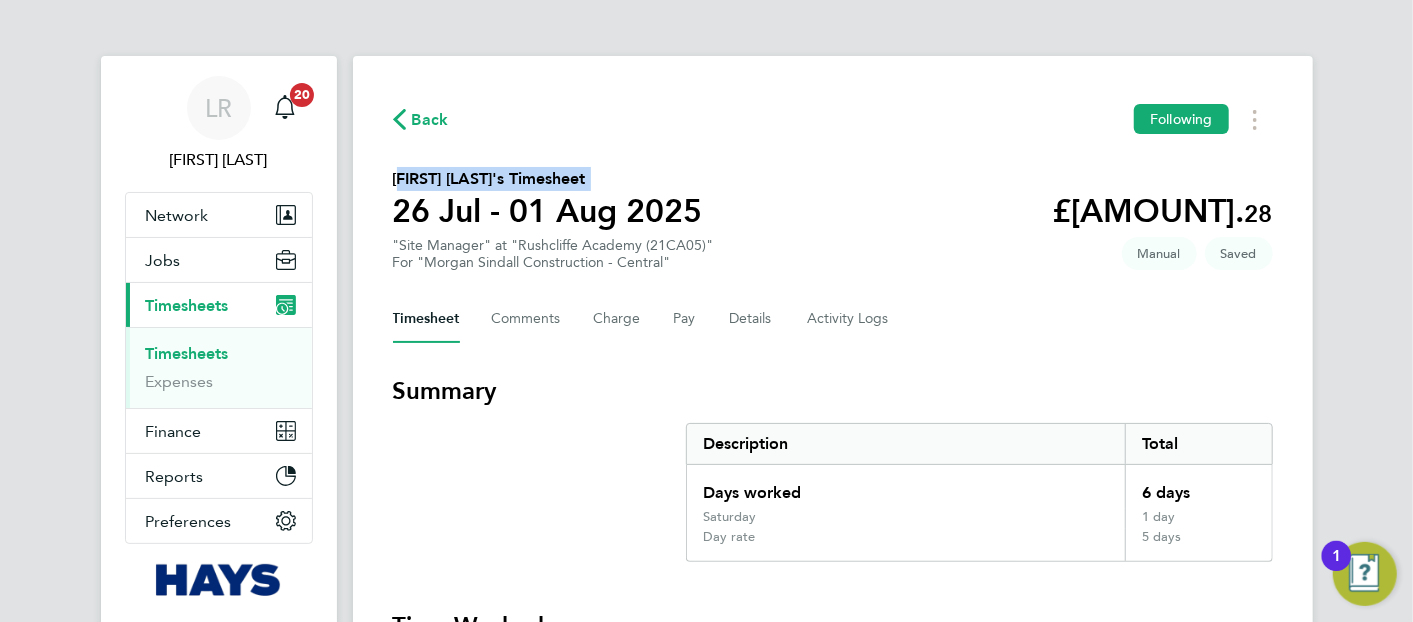 click on "[FIRST] [LAST]'s Timesheet" 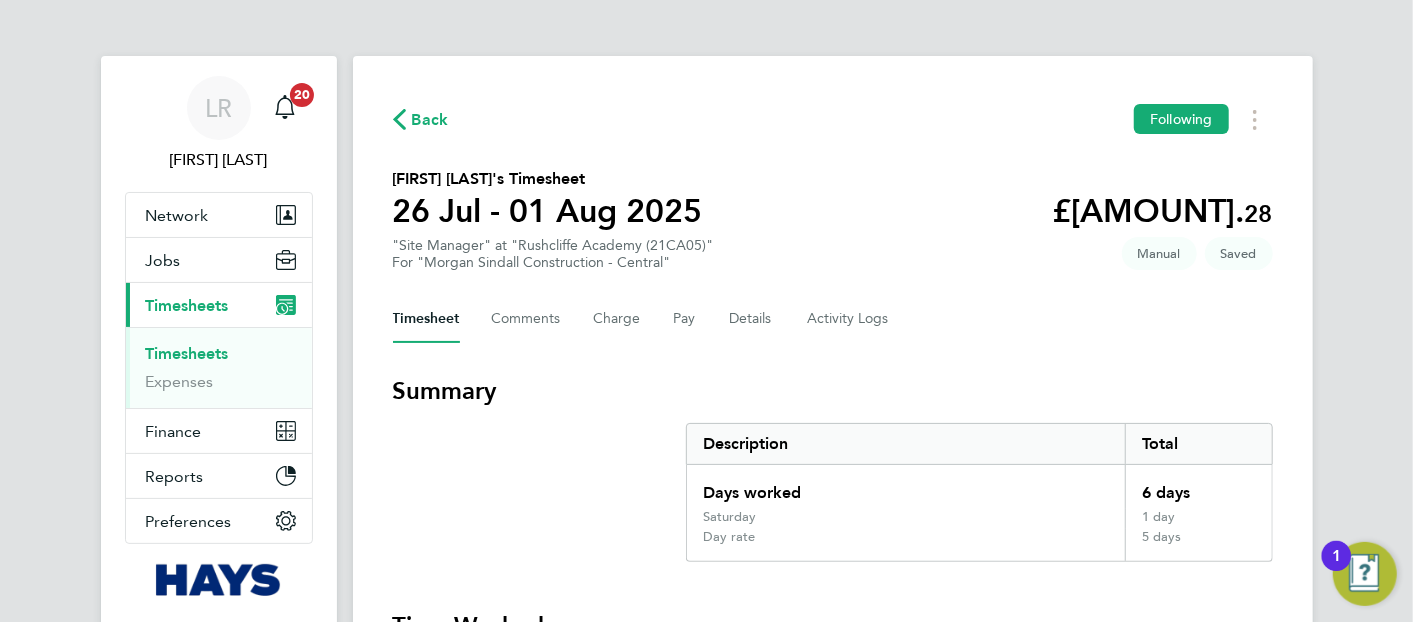 click on "[FIRST] [LAST]'s Timesheet" 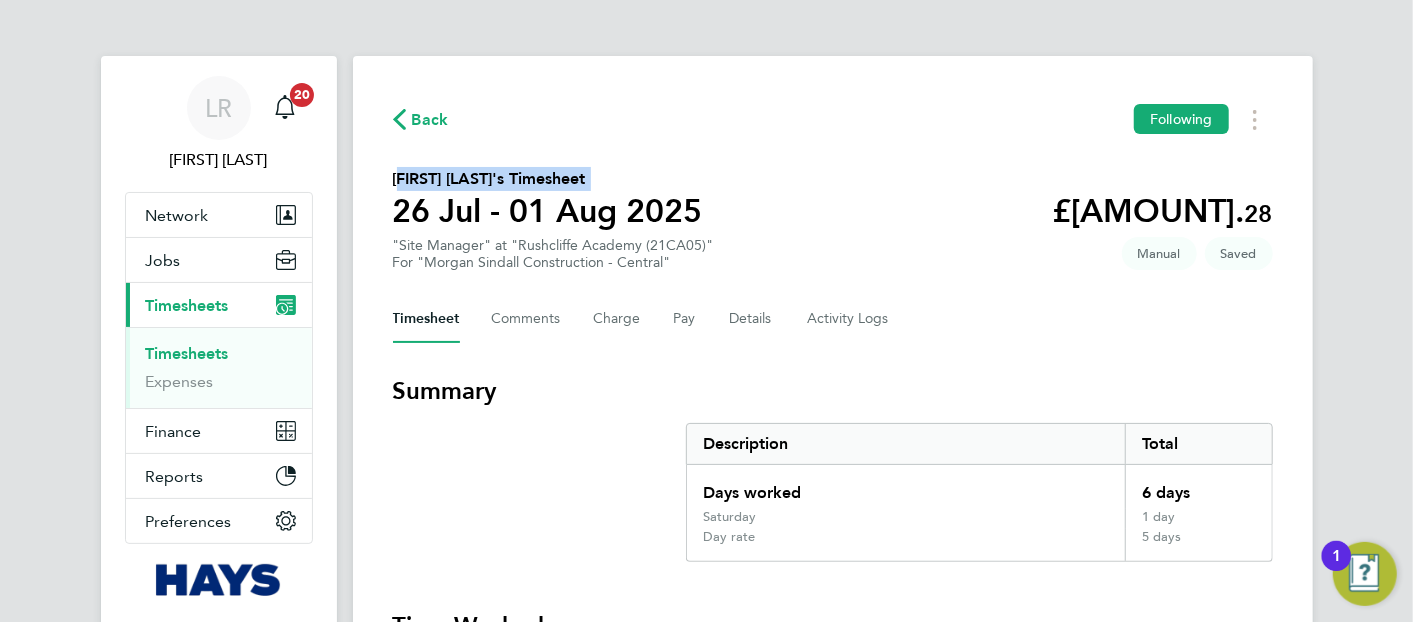 click on "[FIRST] [LAST]'s Timesheet" 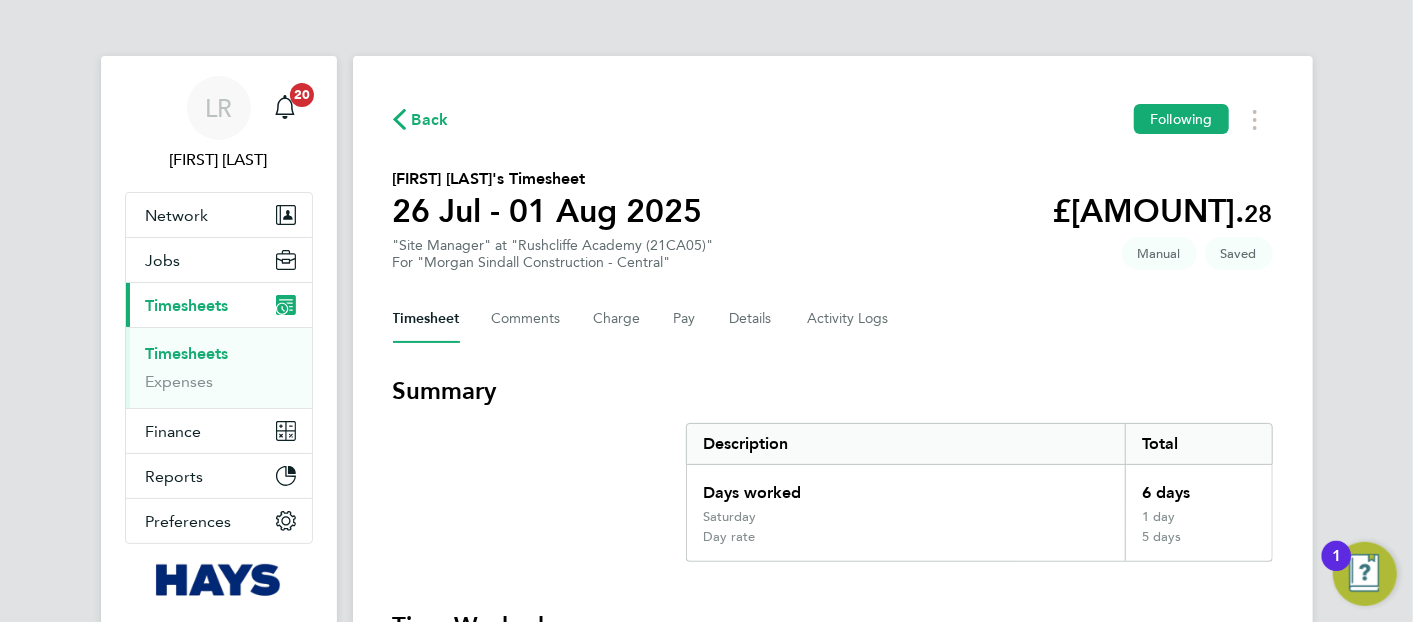 click on "26 Jul - 01 Aug 2025" 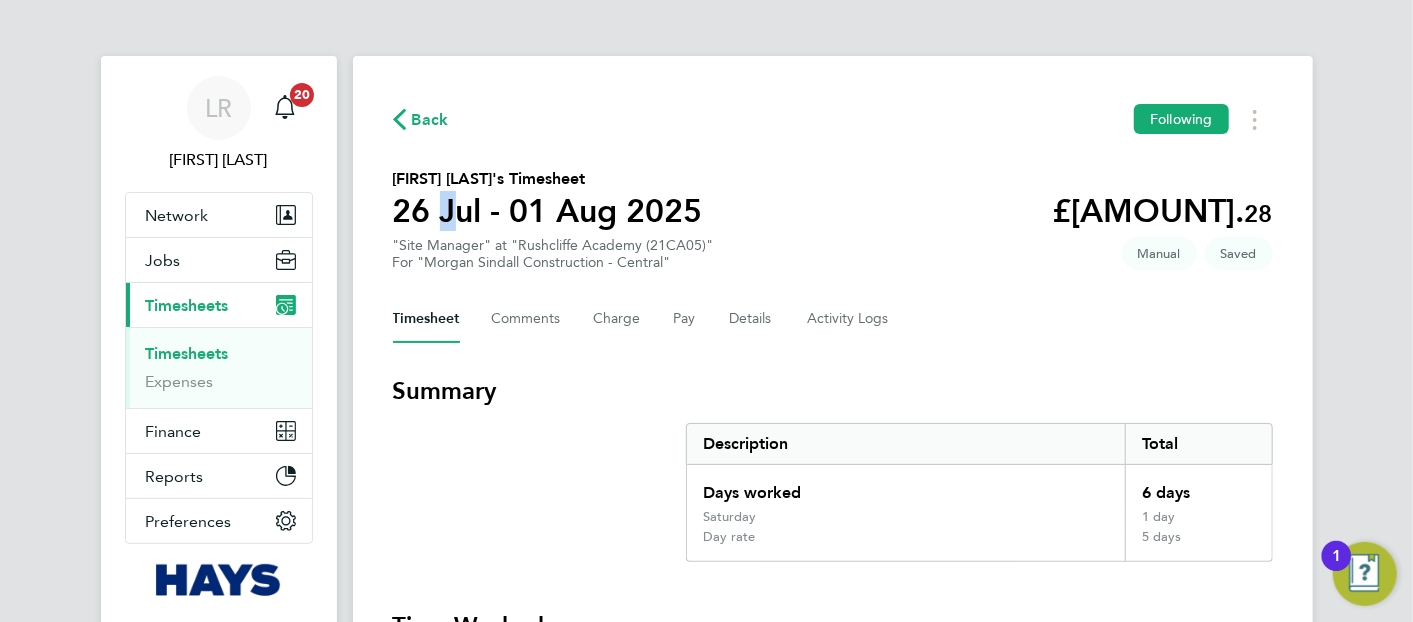 click on "26 Jul - 01 Aug 2025" 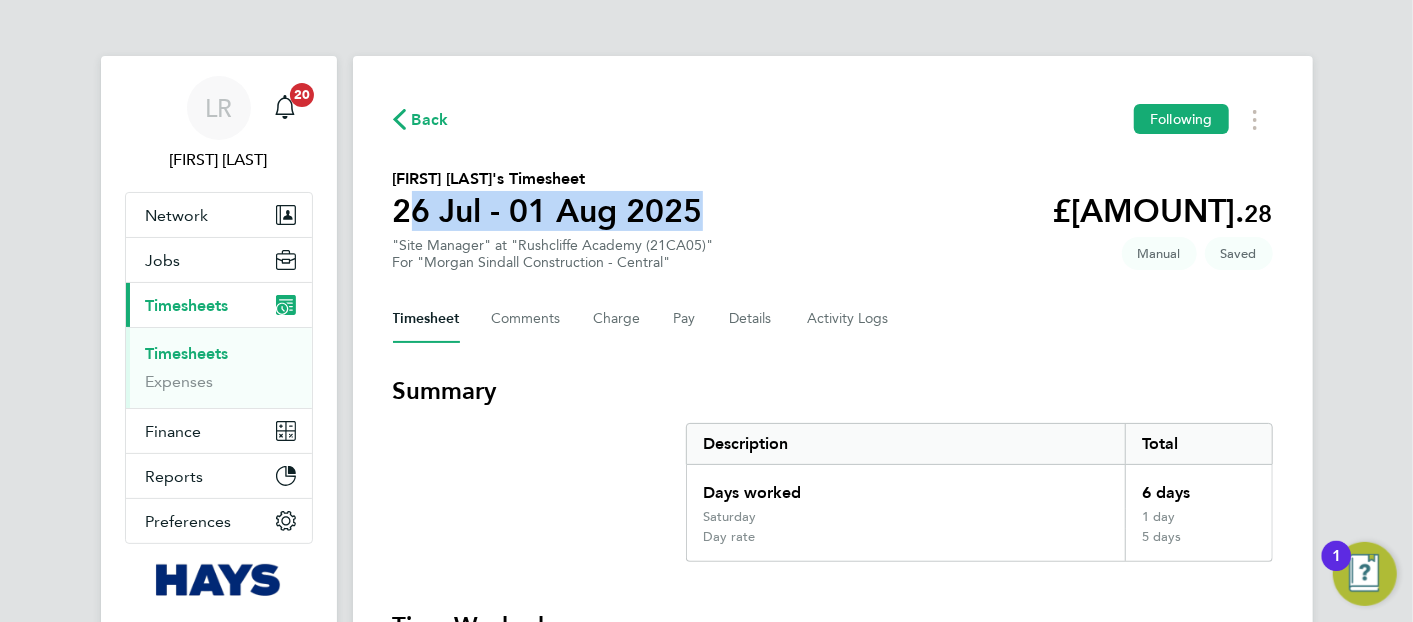 click on "26 Jul - 01 Aug 2025" 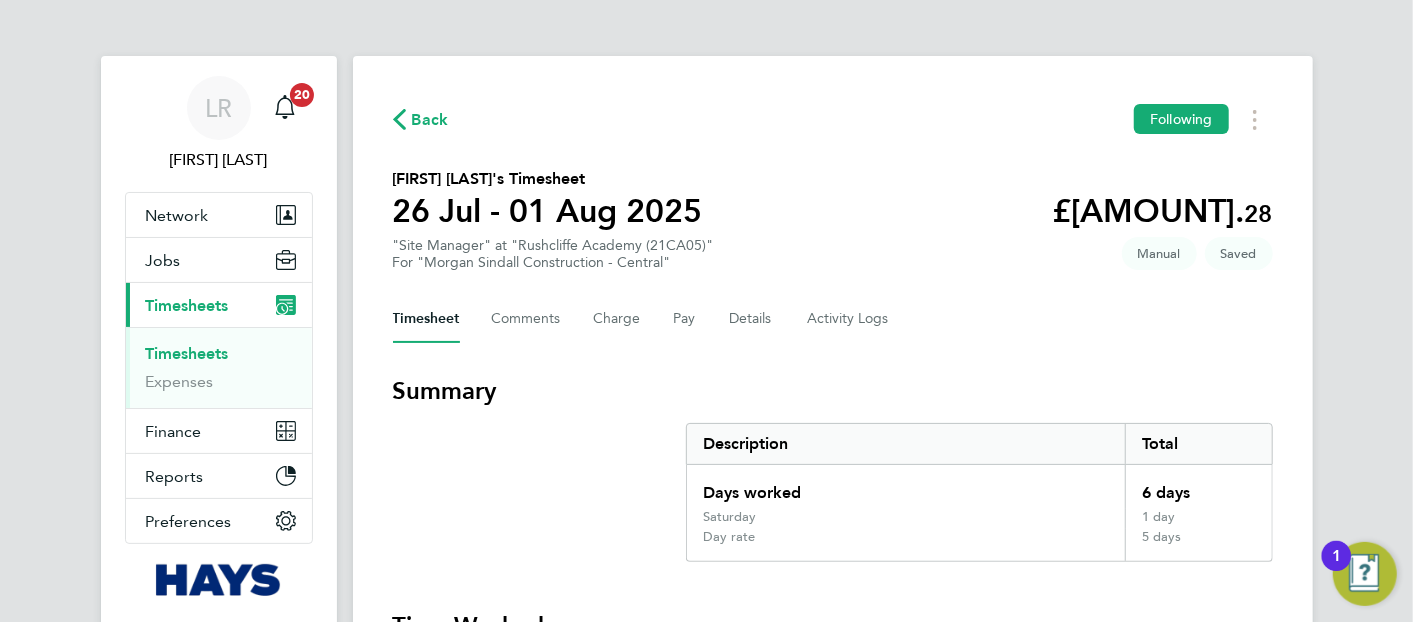 drag, startPoint x: 428, startPoint y: 213, endPoint x: 500, endPoint y: 244, distance: 78.39005 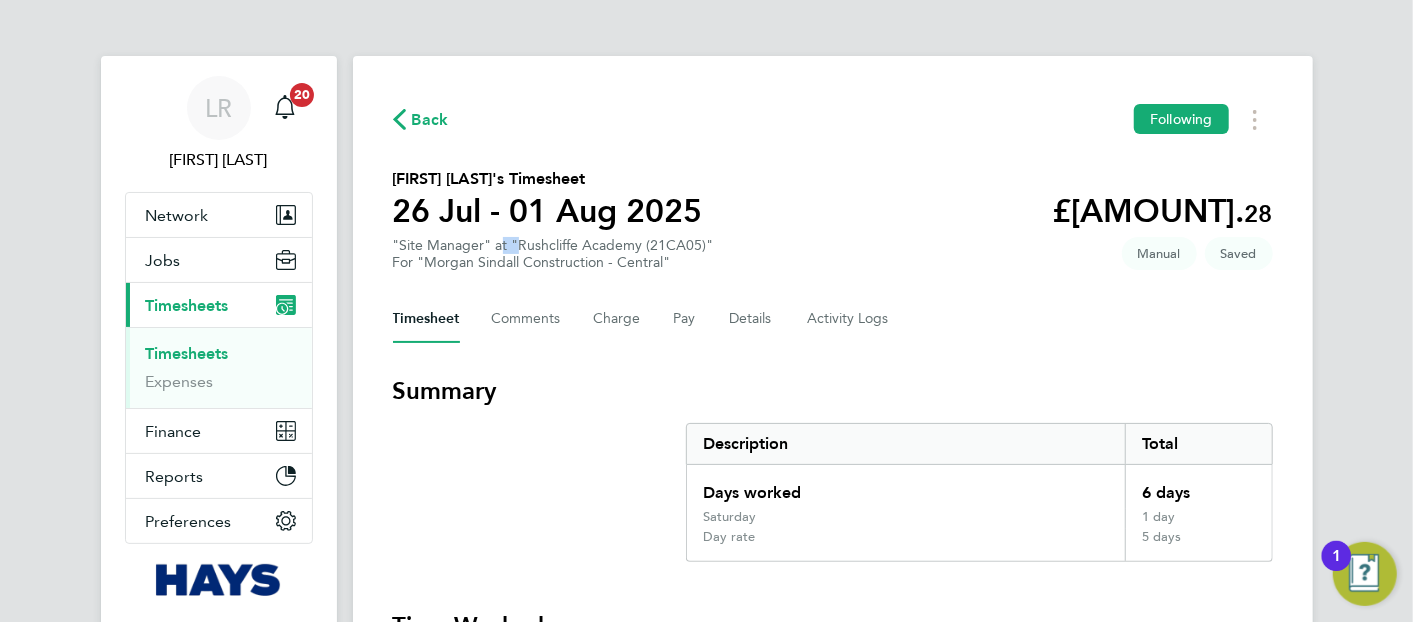 click on ""Site Manager" at "Rushcliffe Academy (21CA05)"  For "Morgan Sindall Construction - Central"" 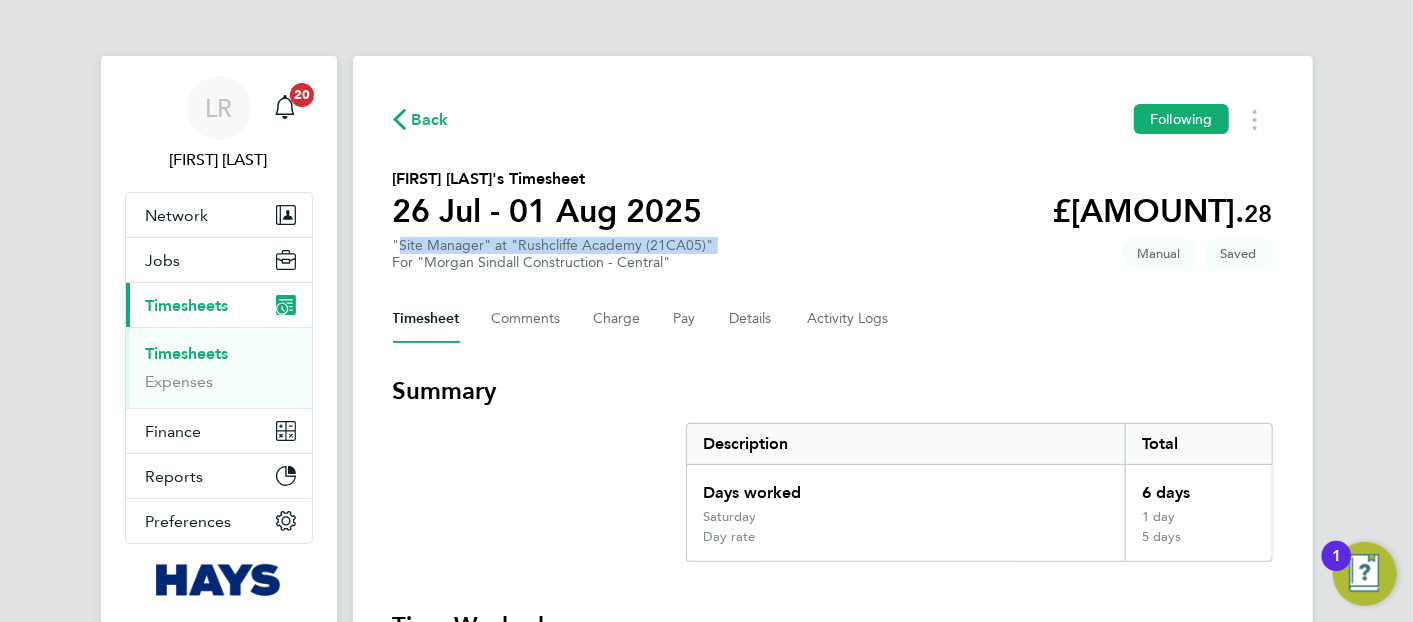 click on ""Site Manager" at "Rushcliffe Academy (21CA05)"  For "Morgan Sindall Construction - Central"" 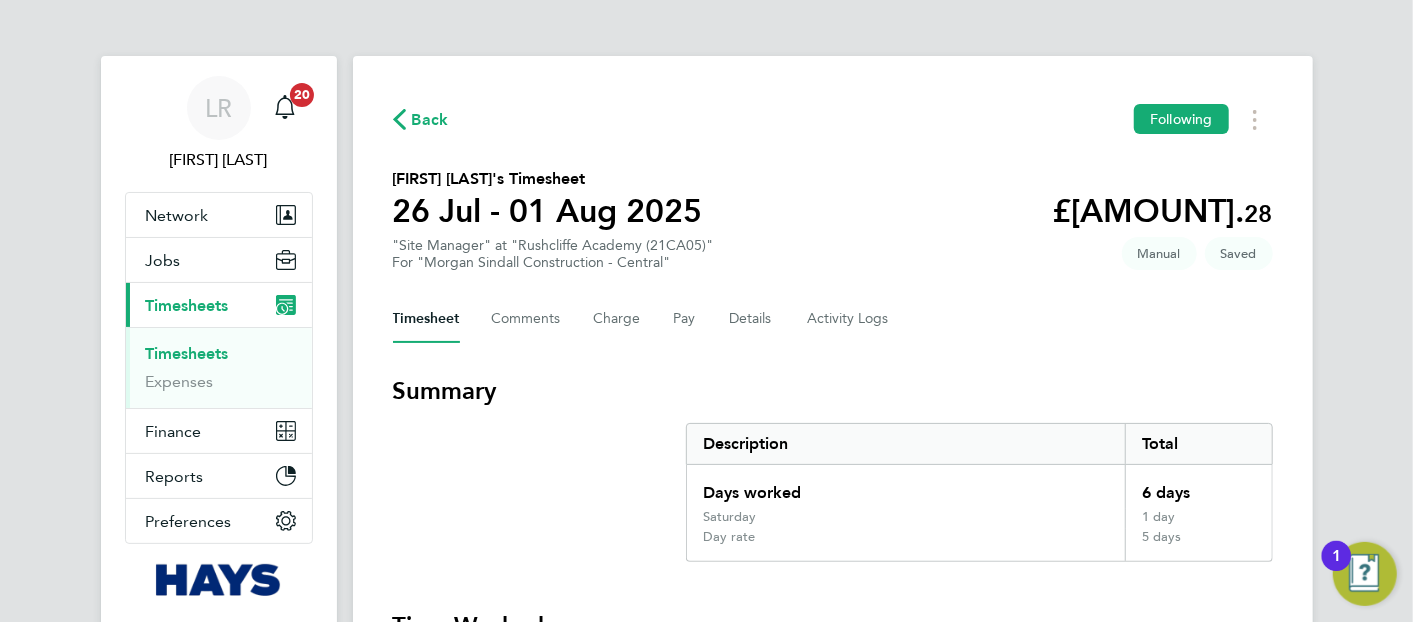 drag, startPoint x: 500, startPoint y: 244, endPoint x: 502, endPoint y: 265, distance: 21.095022 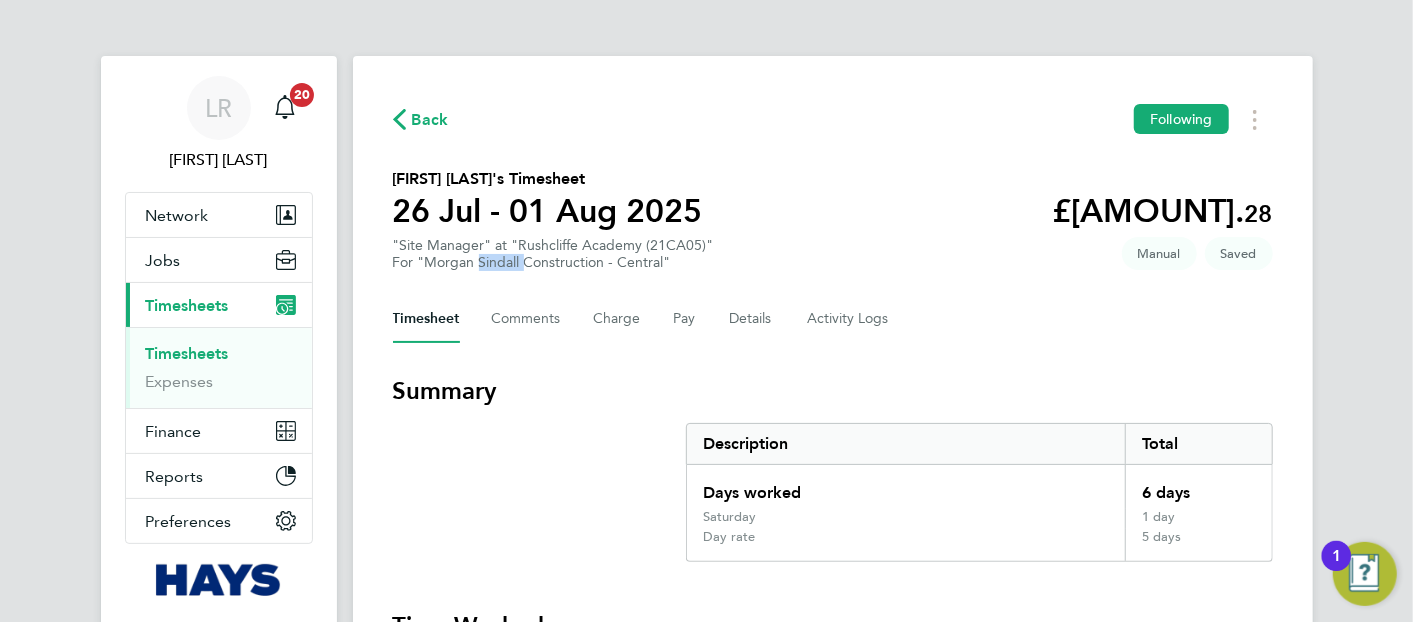 click on "For "Morgan Sindall Construction - Central"" 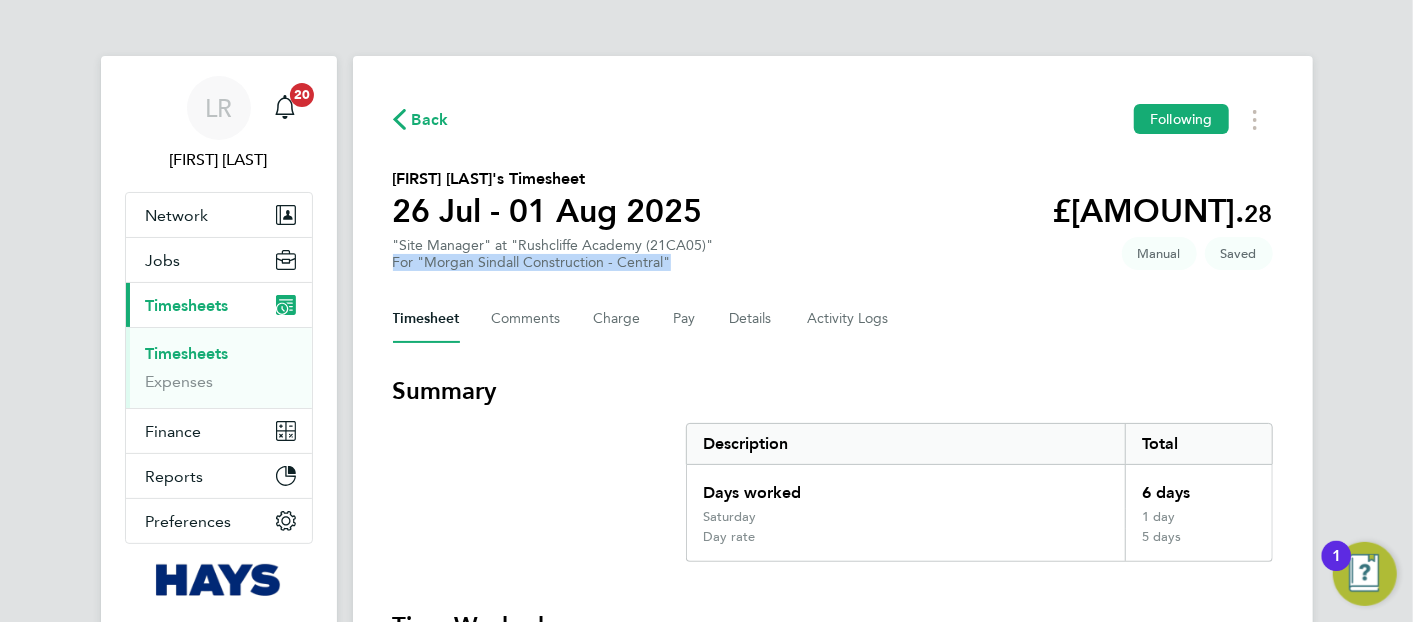 click on "For "Morgan Sindall Construction - Central"" 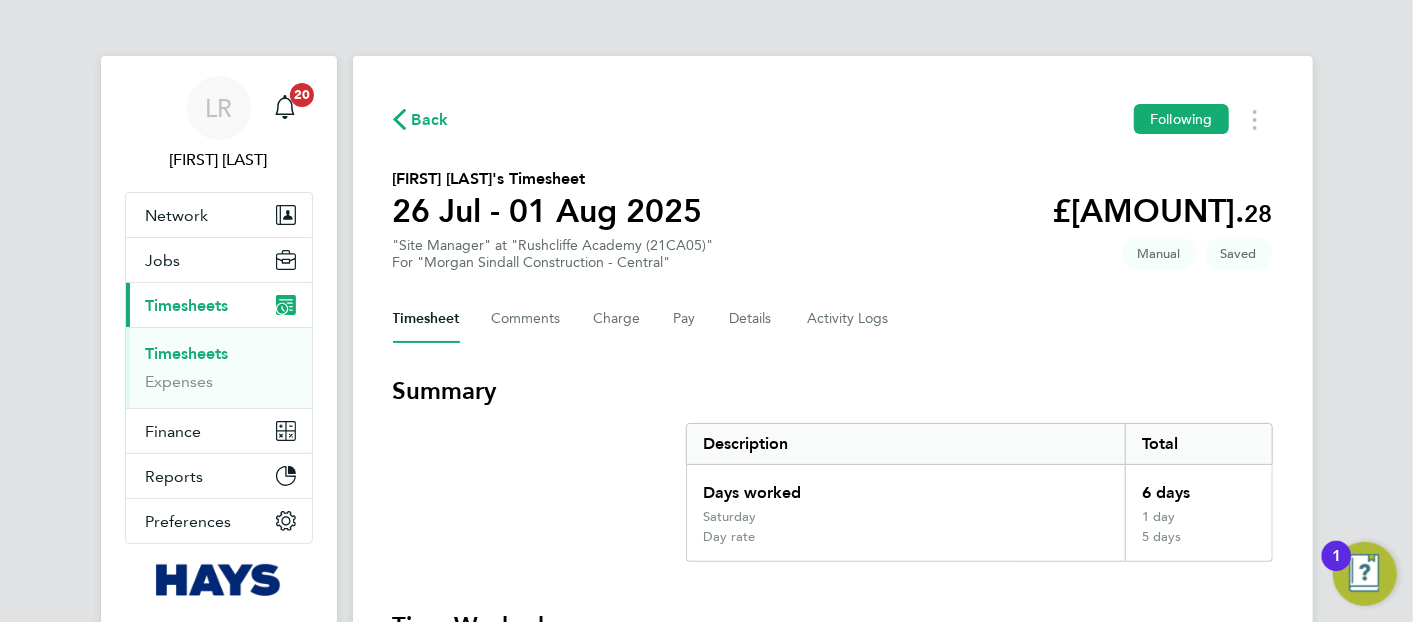 drag, startPoint x: 502, startPoint y: 265, endPoint x: 509, endPoint y: 279, distance: 15.652476 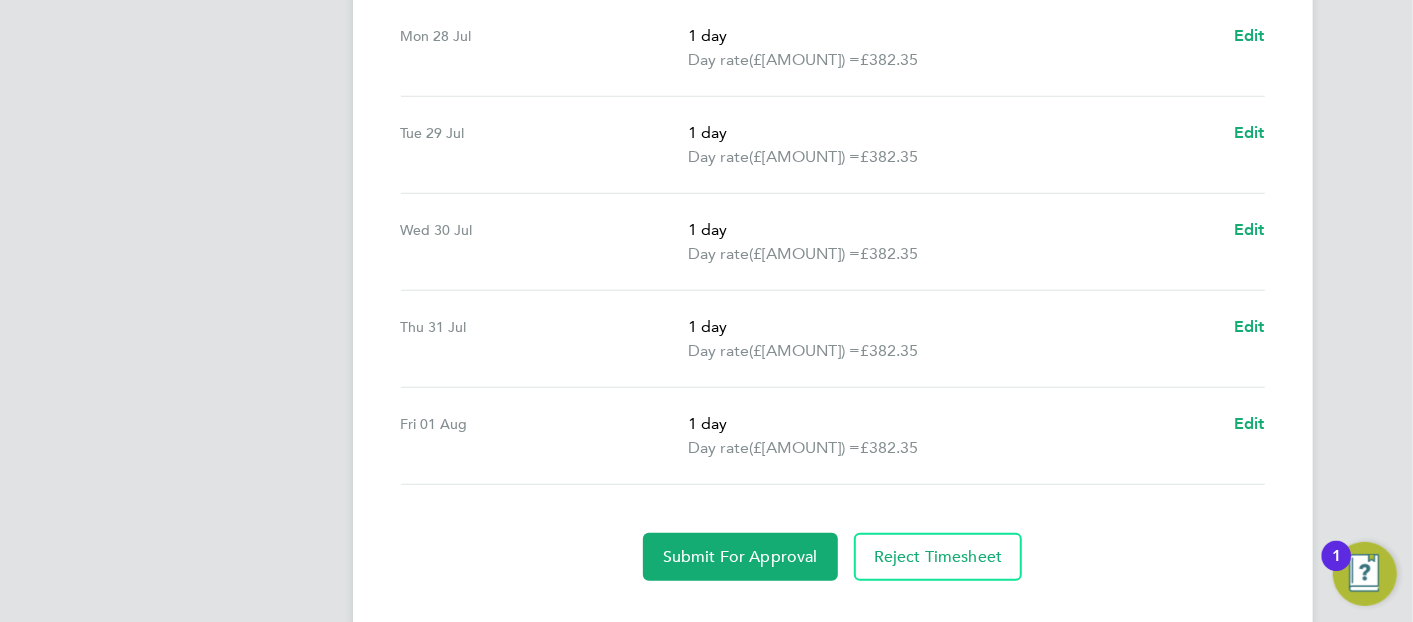 scroll, scrollTop: 863, scrollLeft: 0, axis: vertical 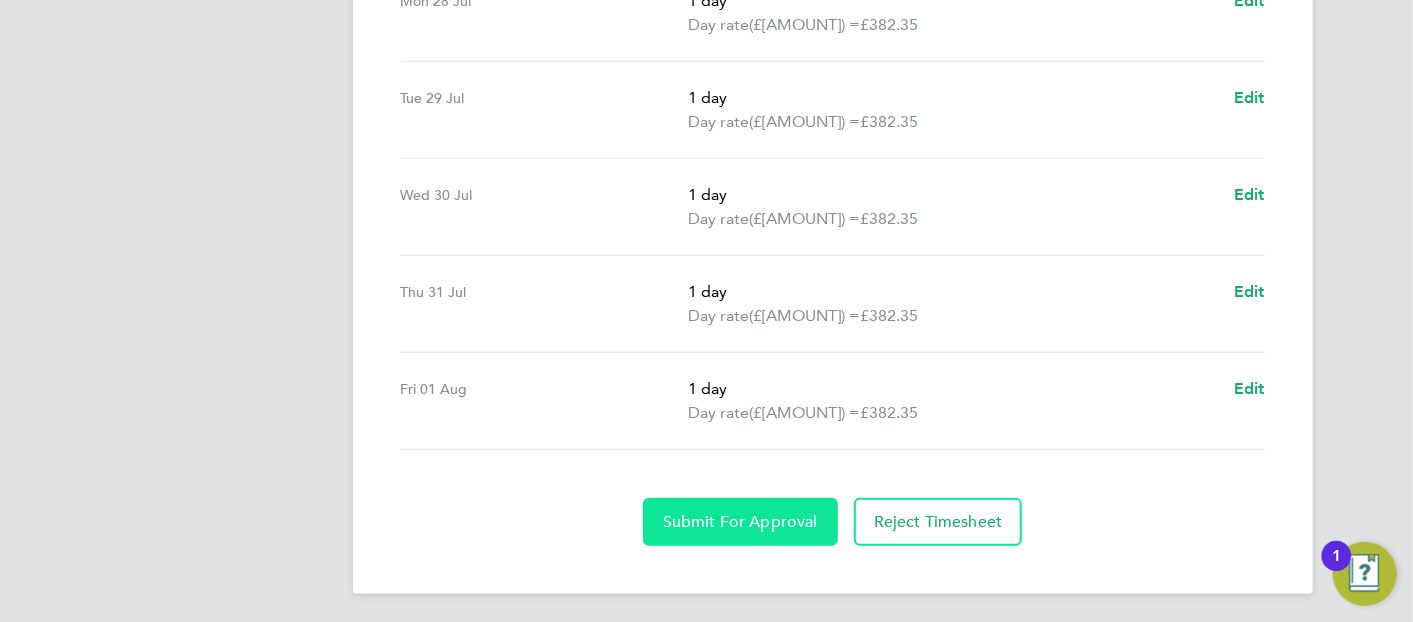 click on "Submit For Approval" 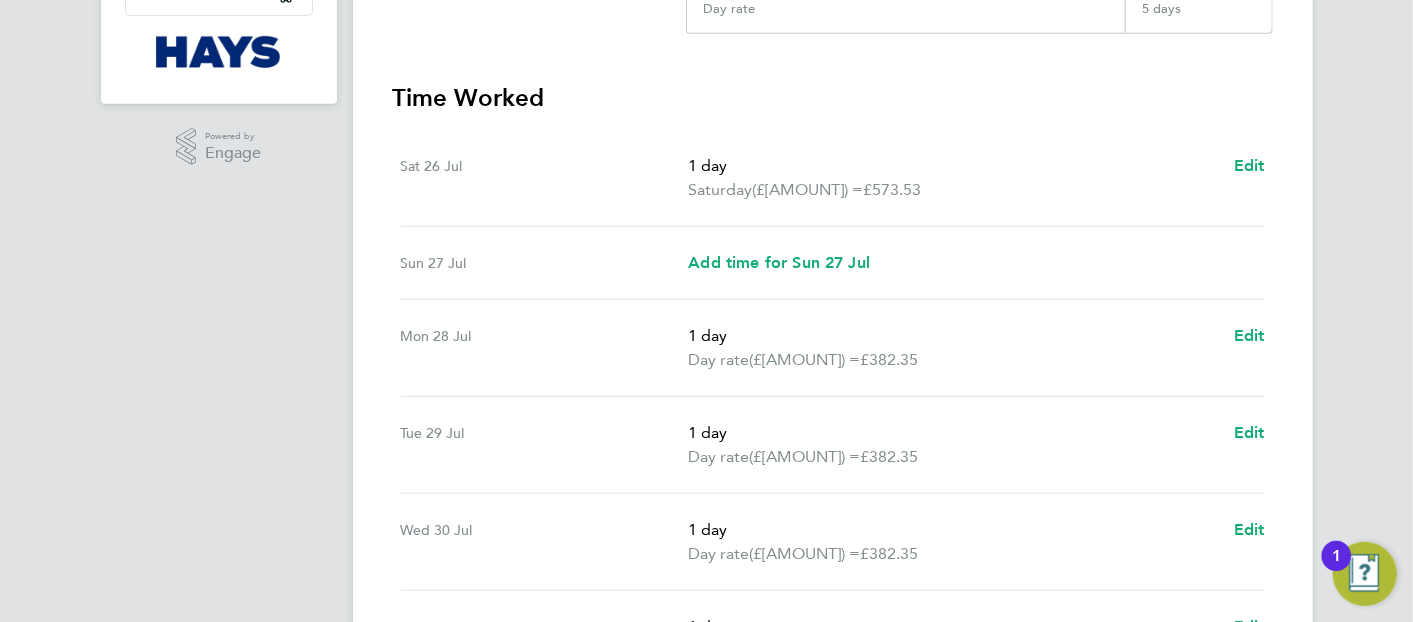 scroll, scrollTop: 0, scrollLeft: 0, axis: both 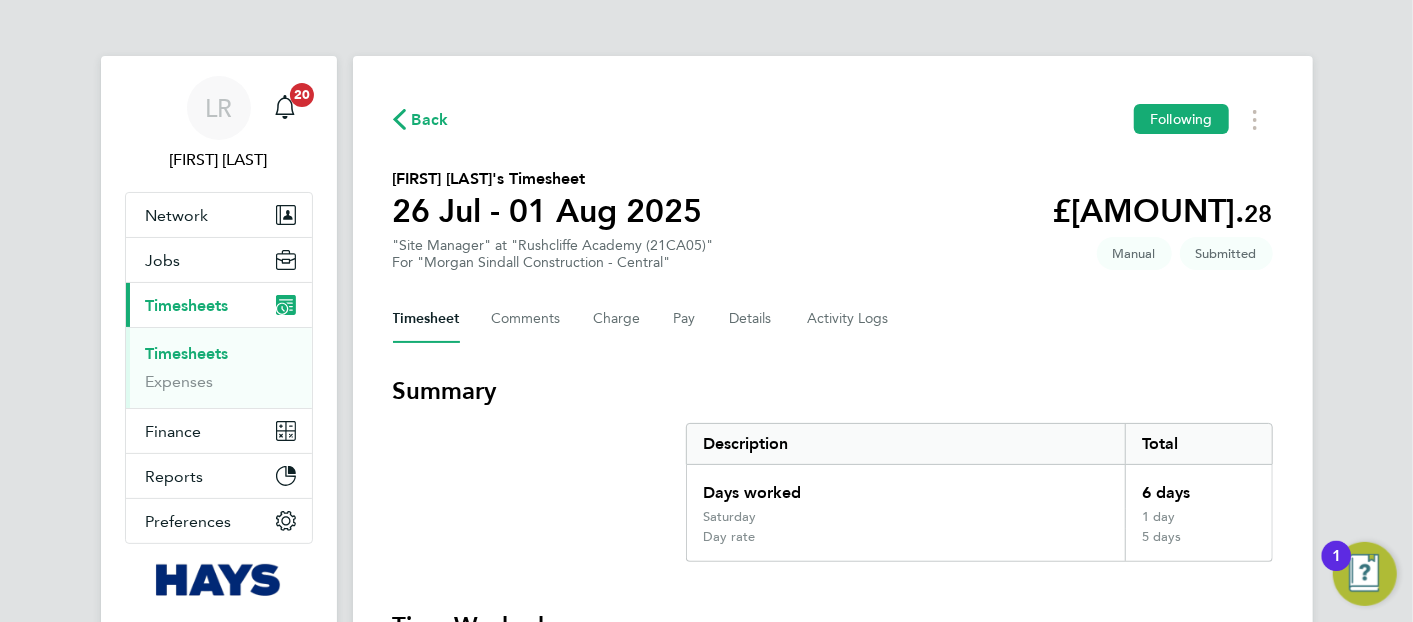 click on "Back" 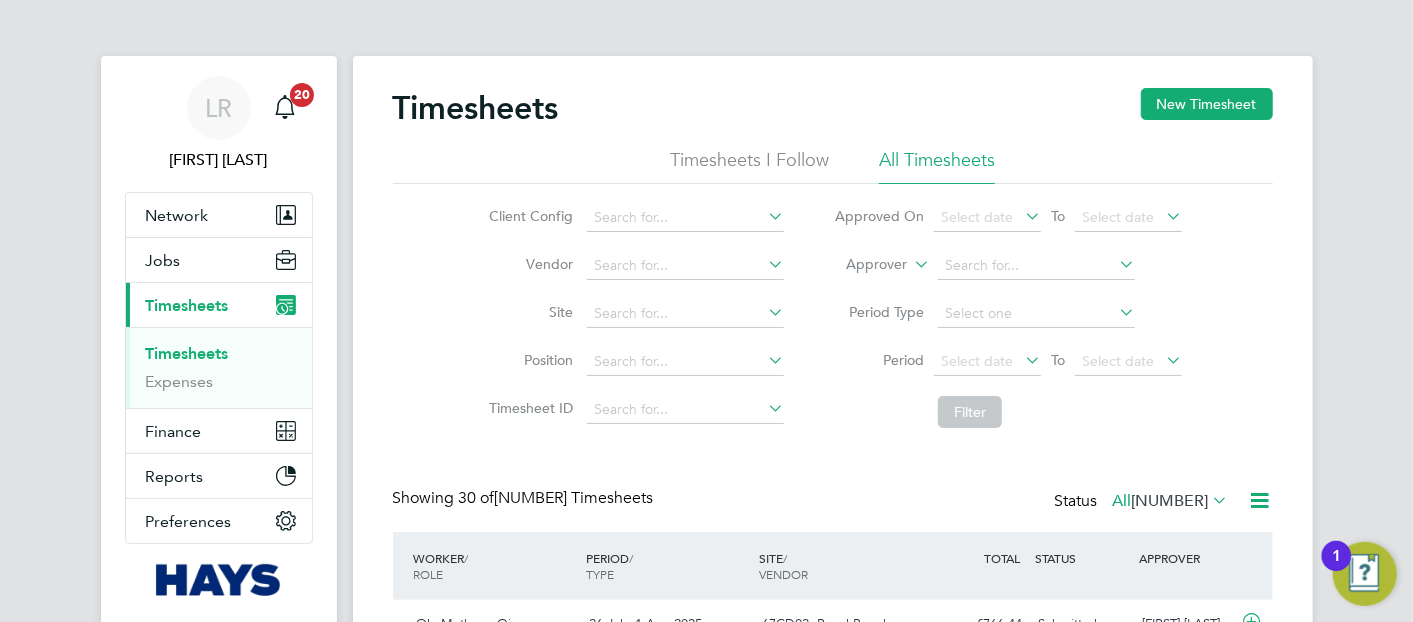 scroll, scrollTop: 10, scrollLeft: 9, axis: both 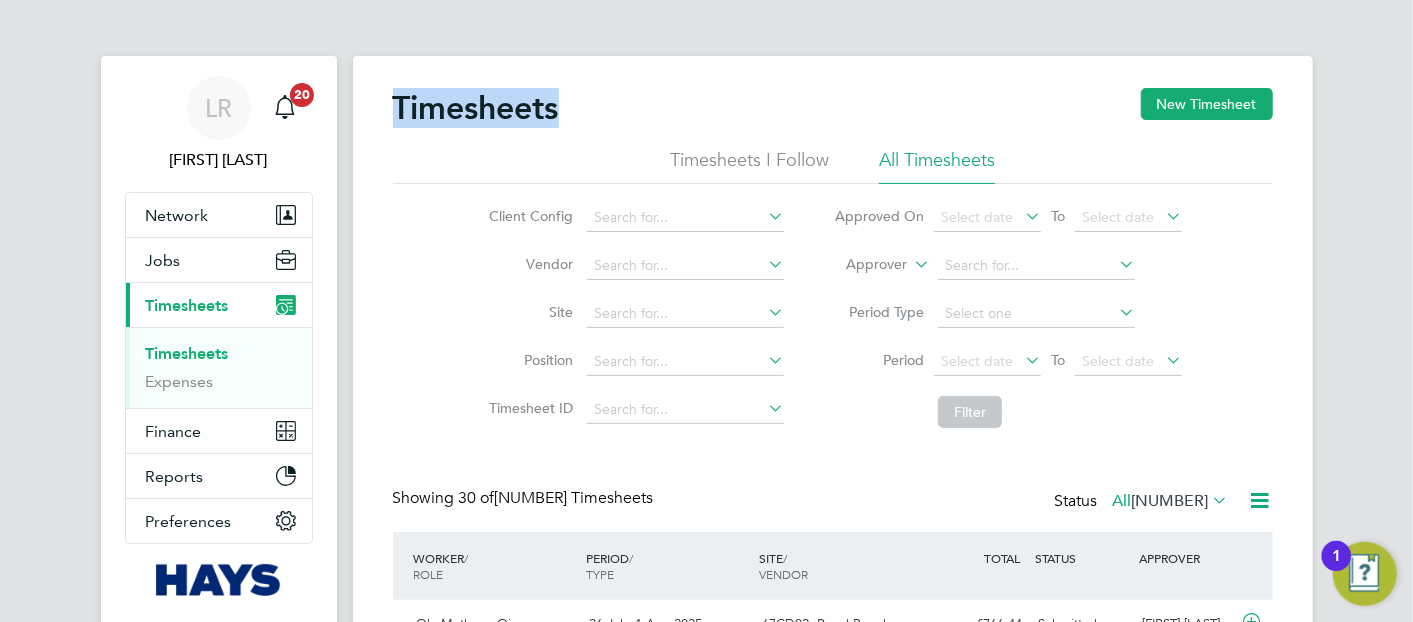 click on "Timesheets" 